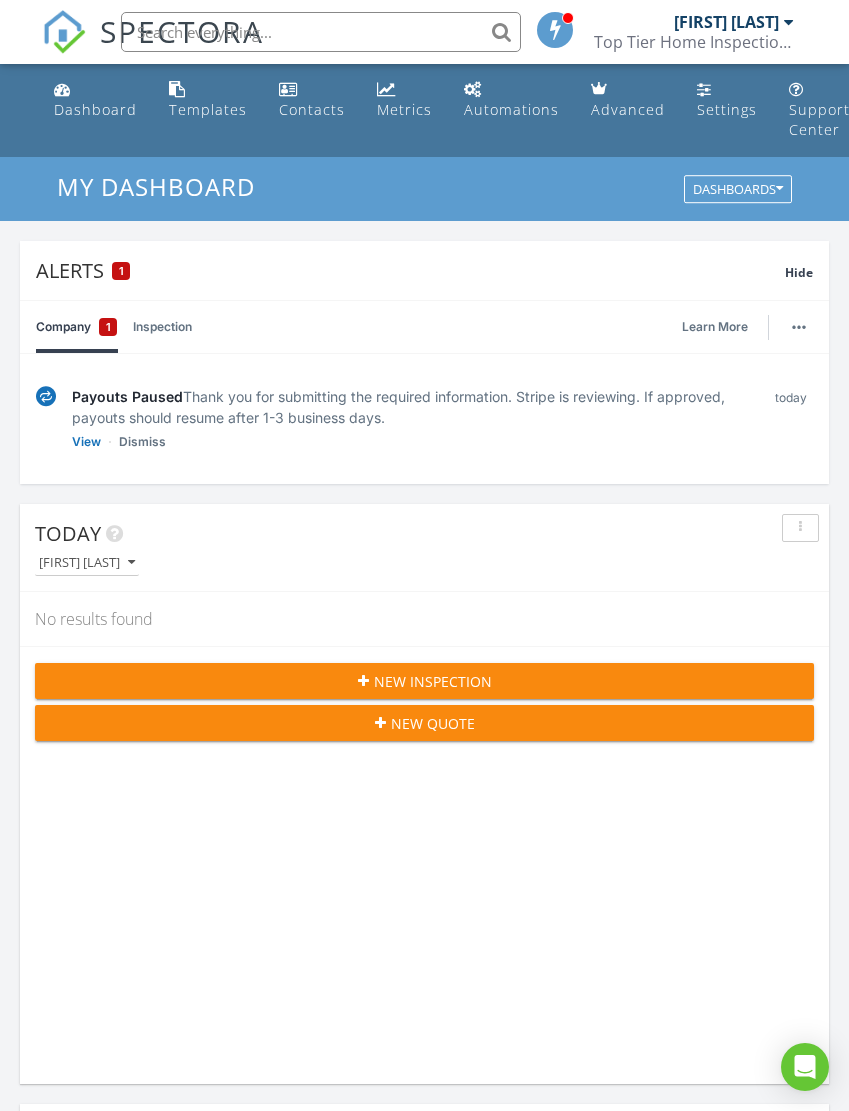 scroll, scrollTop: 0, scrollLeft: 0, axis: both 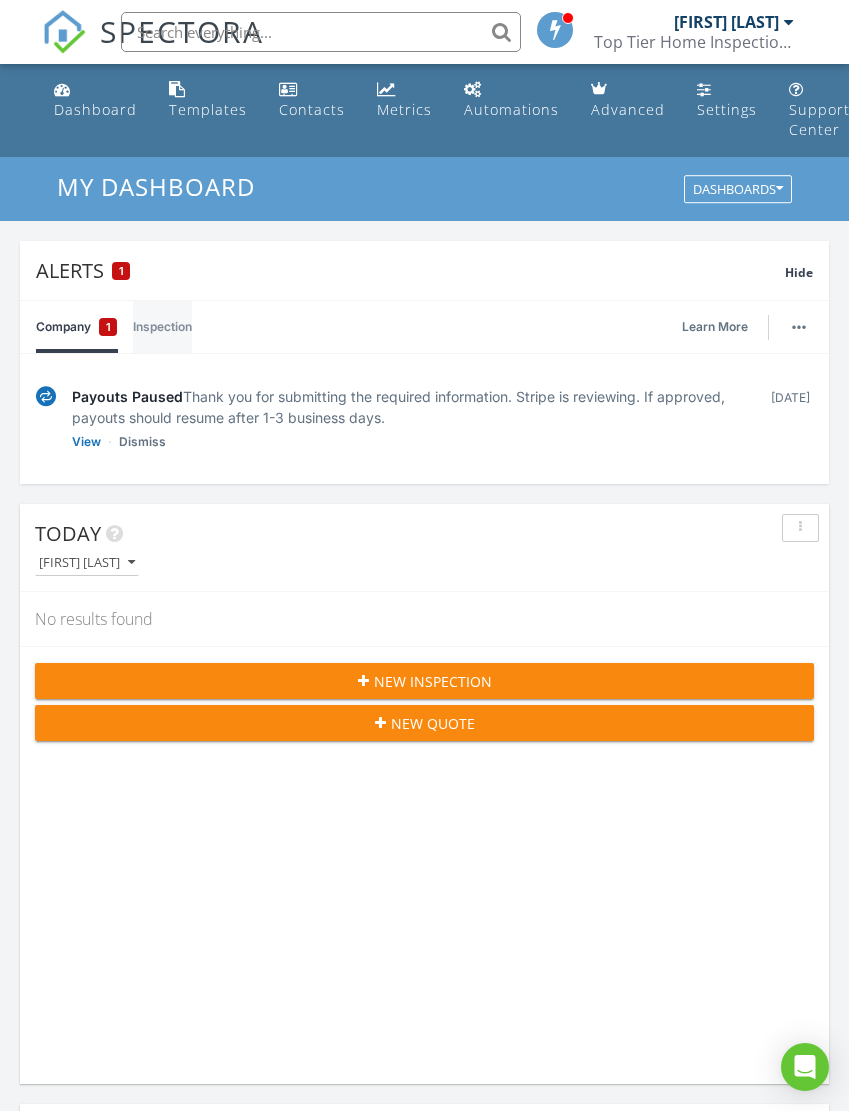 click on "Inspection" at bounding box center (162, 327) 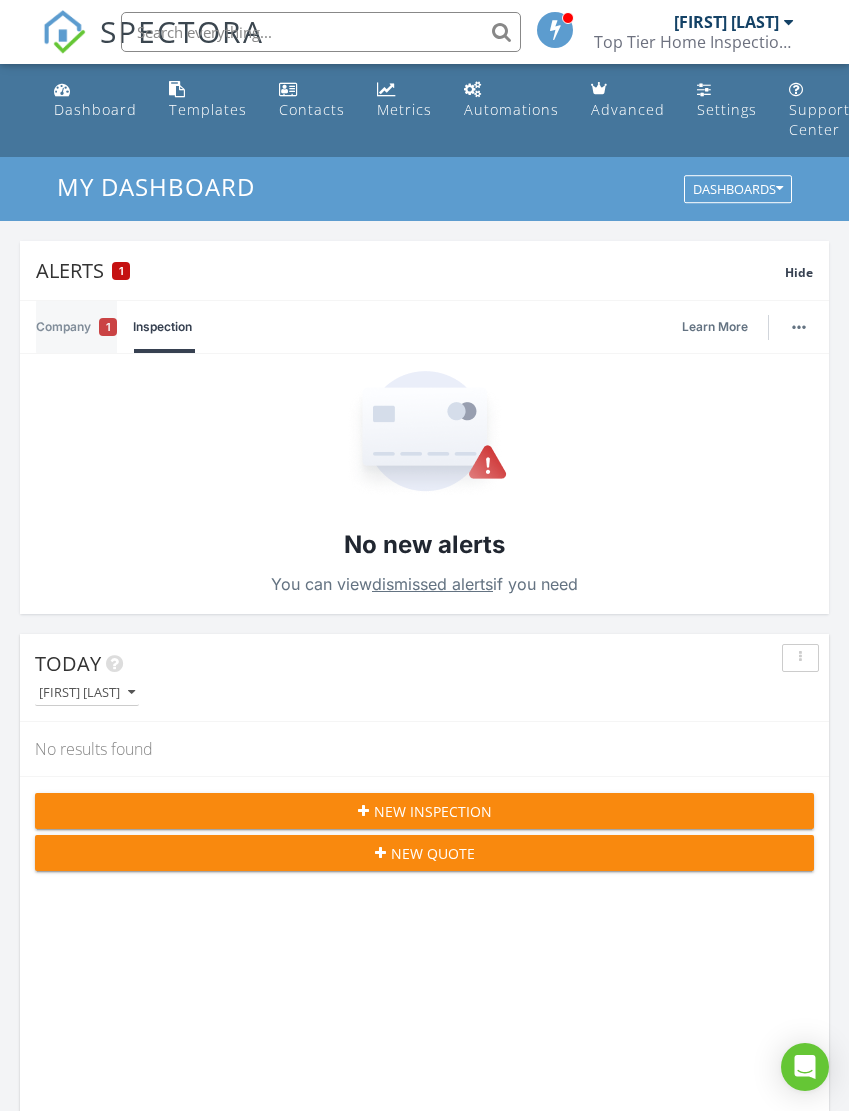 click on "Company
1" at bounding box center (76, 327) 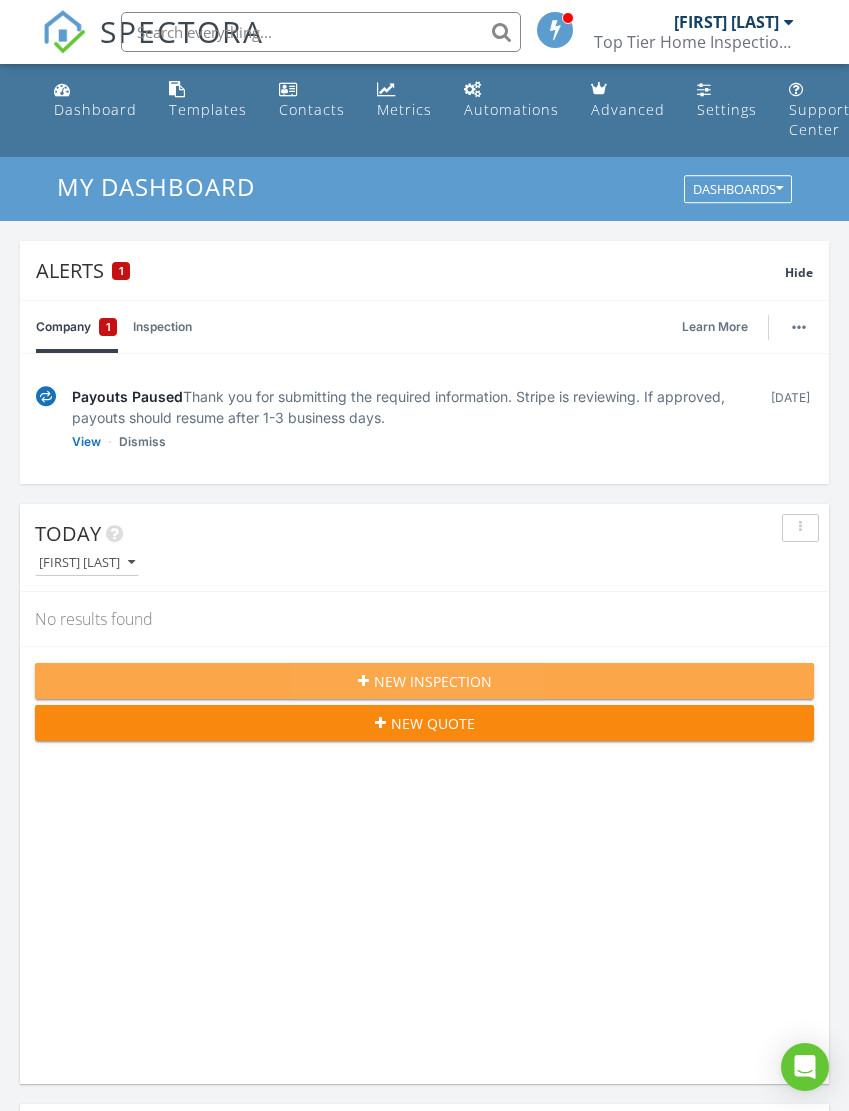 click on "New Inspection" at bounding box center [433, 681] 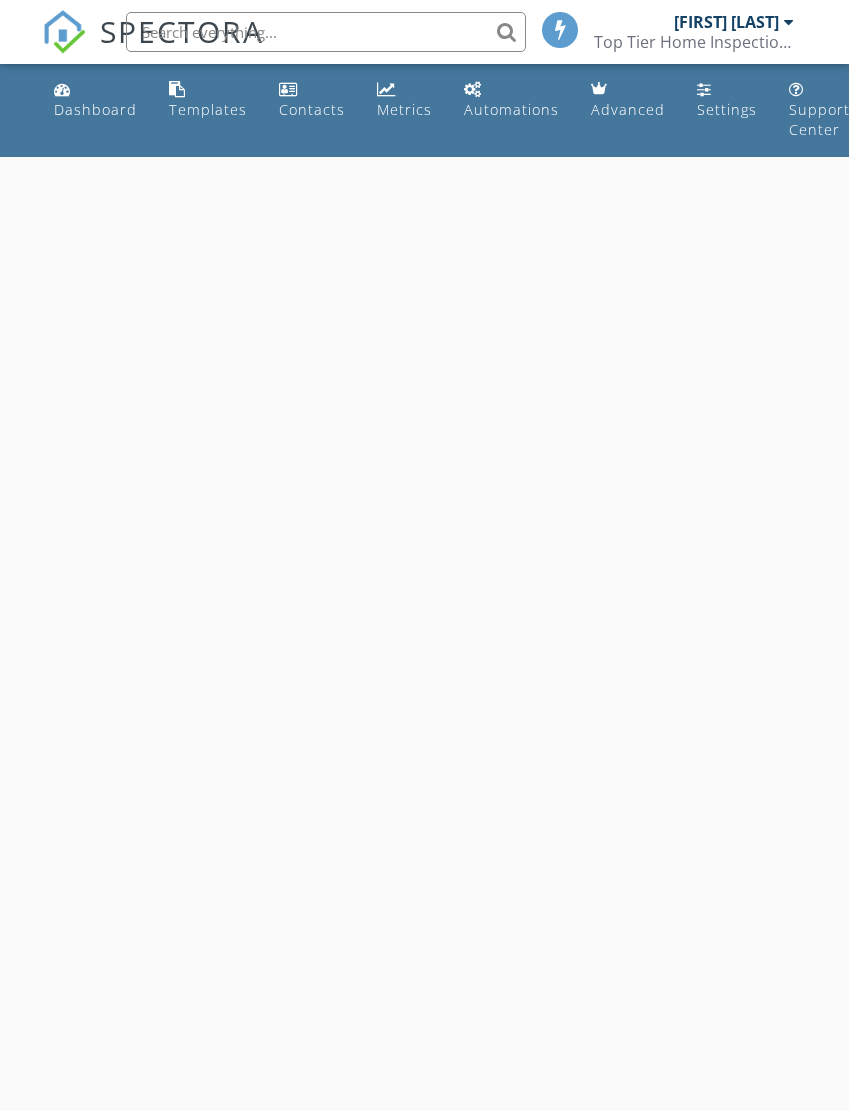 scroll, scrollTop: 4, scrollLeft: 0, axis: vertical 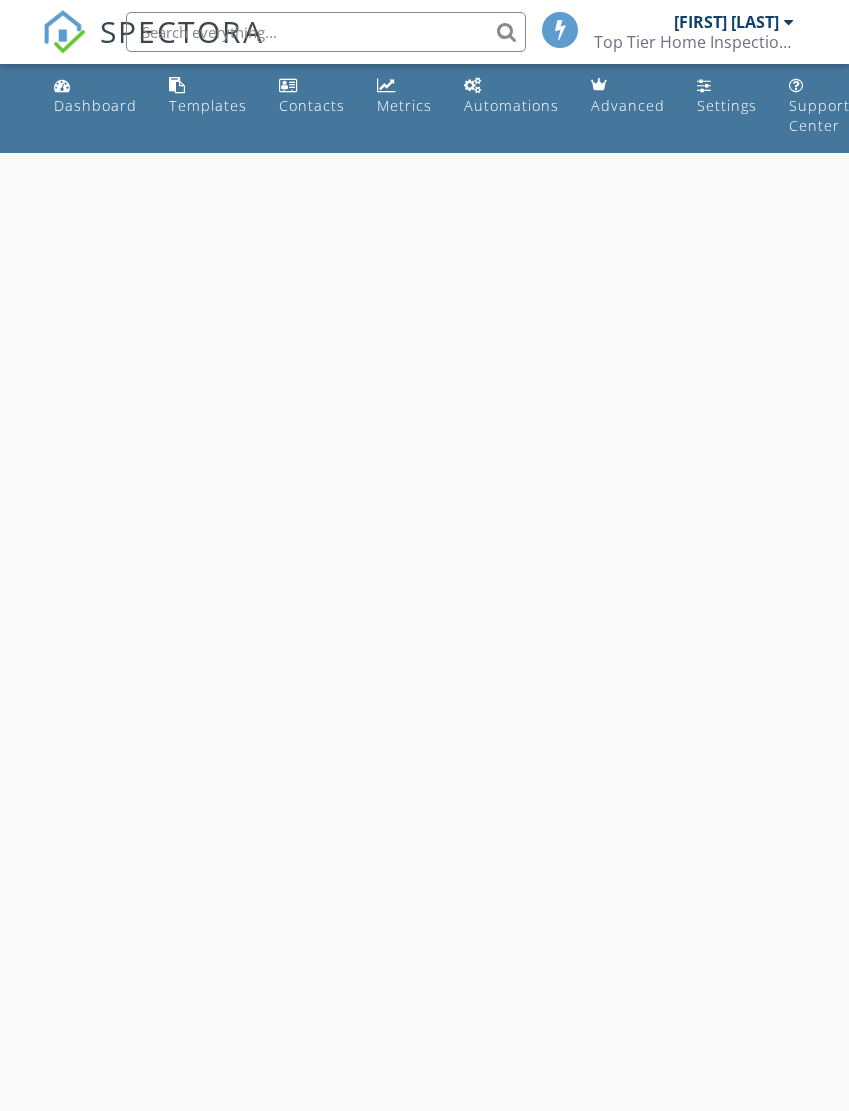 select on "7" 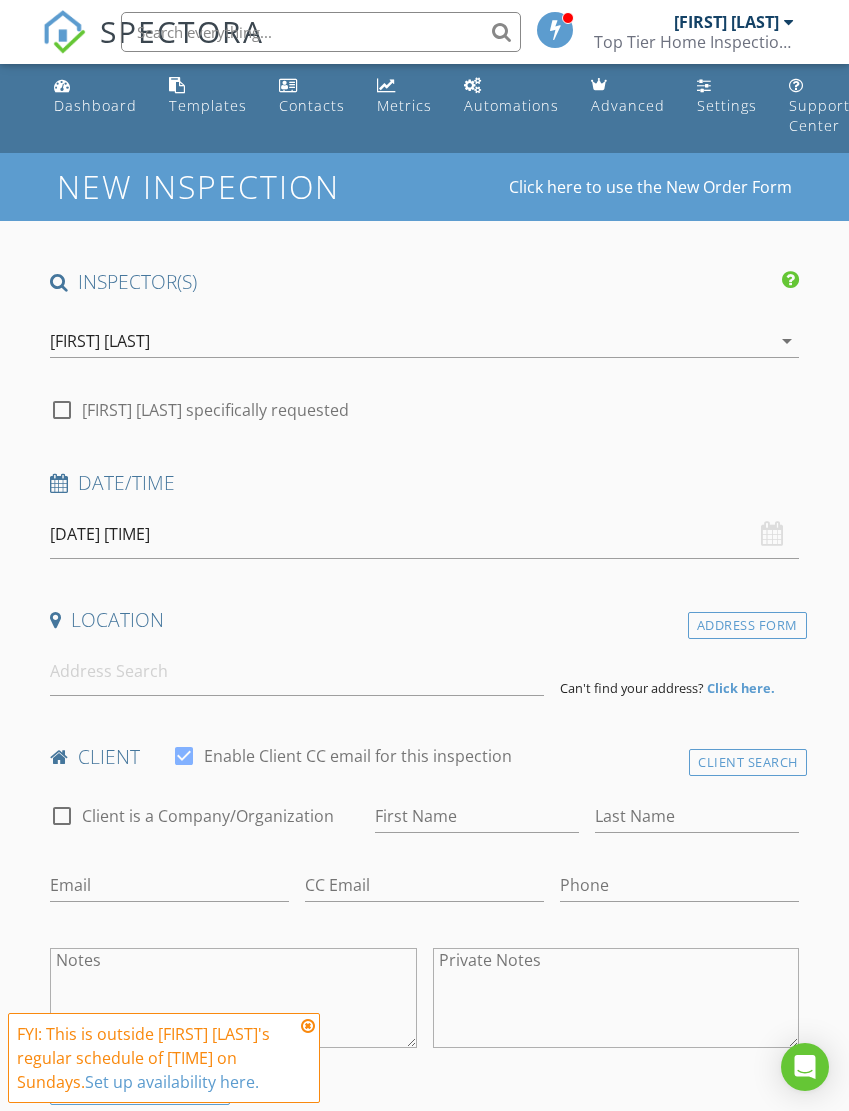 click on "08/03/2025 8:00 AM" at bounding box center (424, 534) 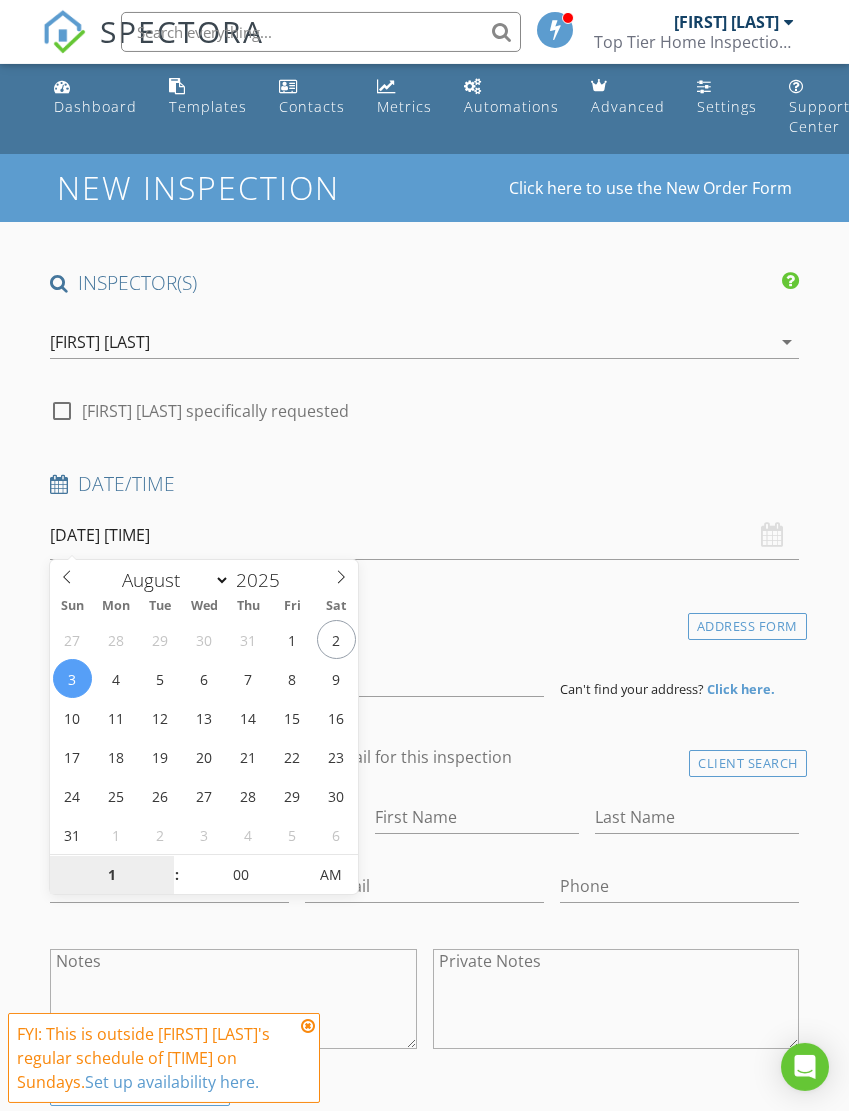 scroll, scrollTop: 149, scrollLeft: 0, axis: vertical 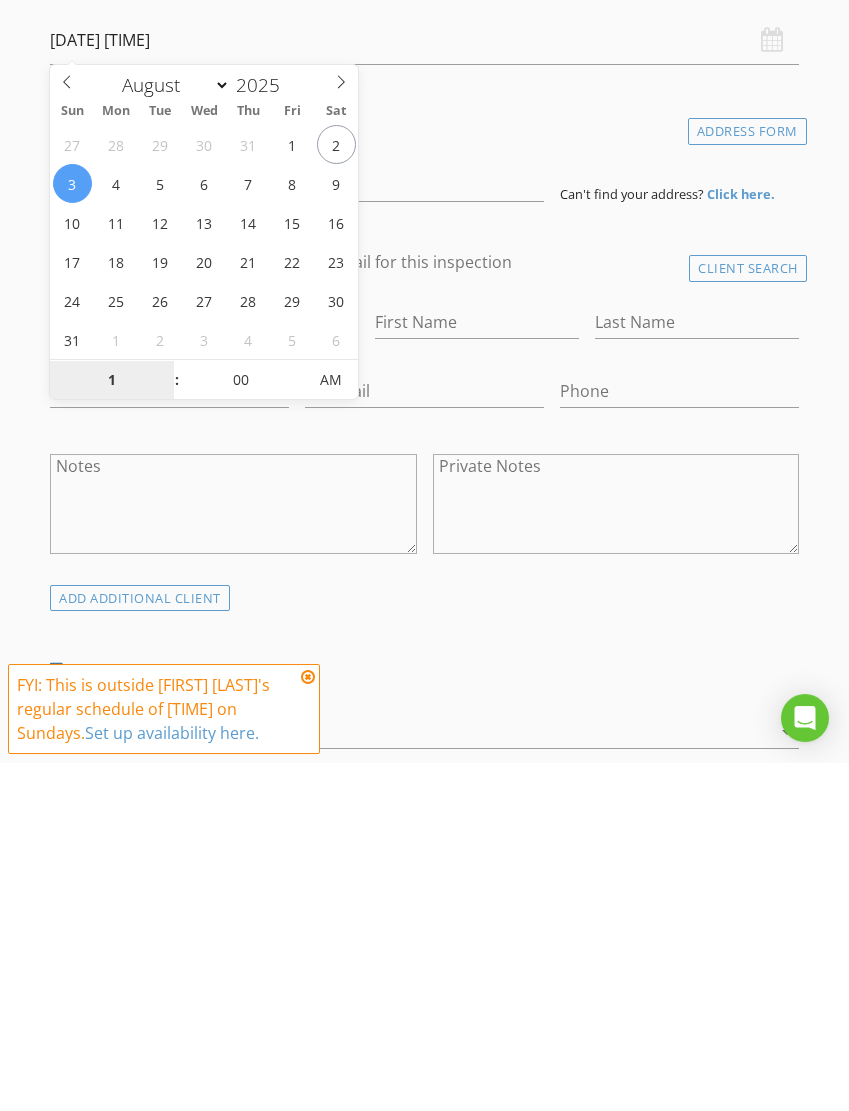 type on "11" 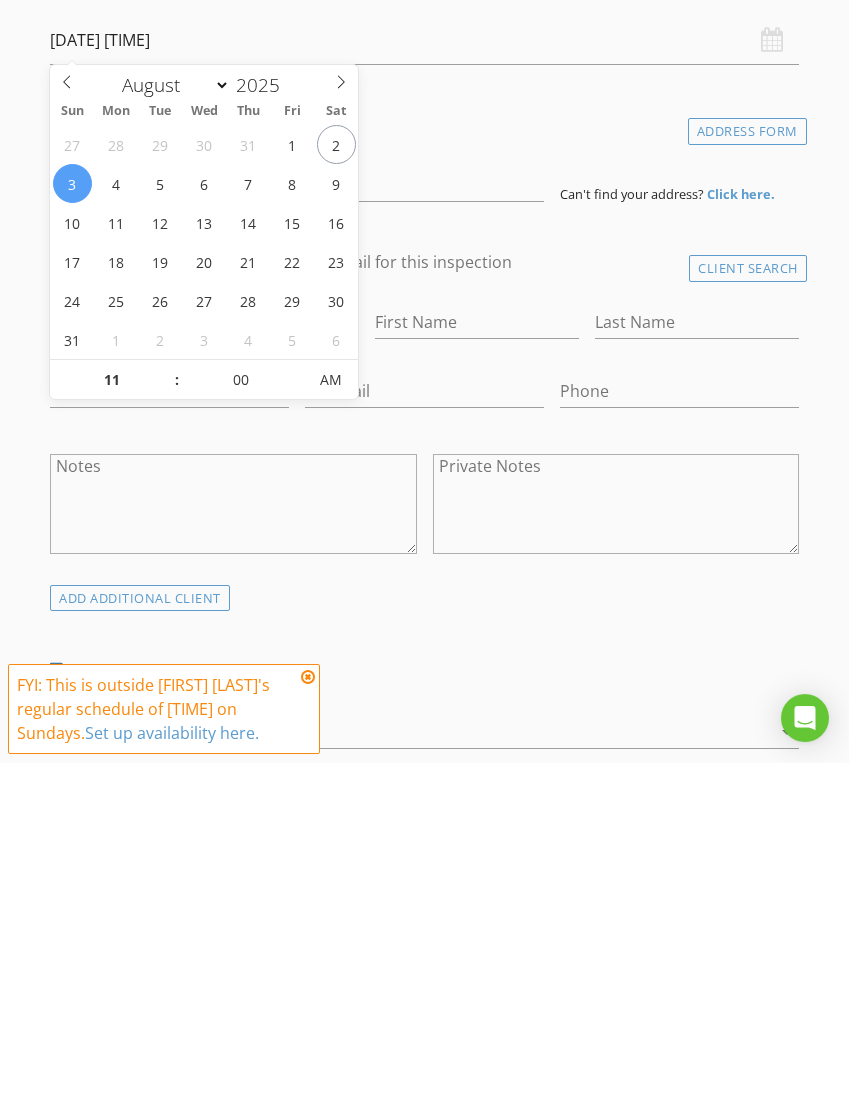 type on "08/03/2025 11:00 AM" 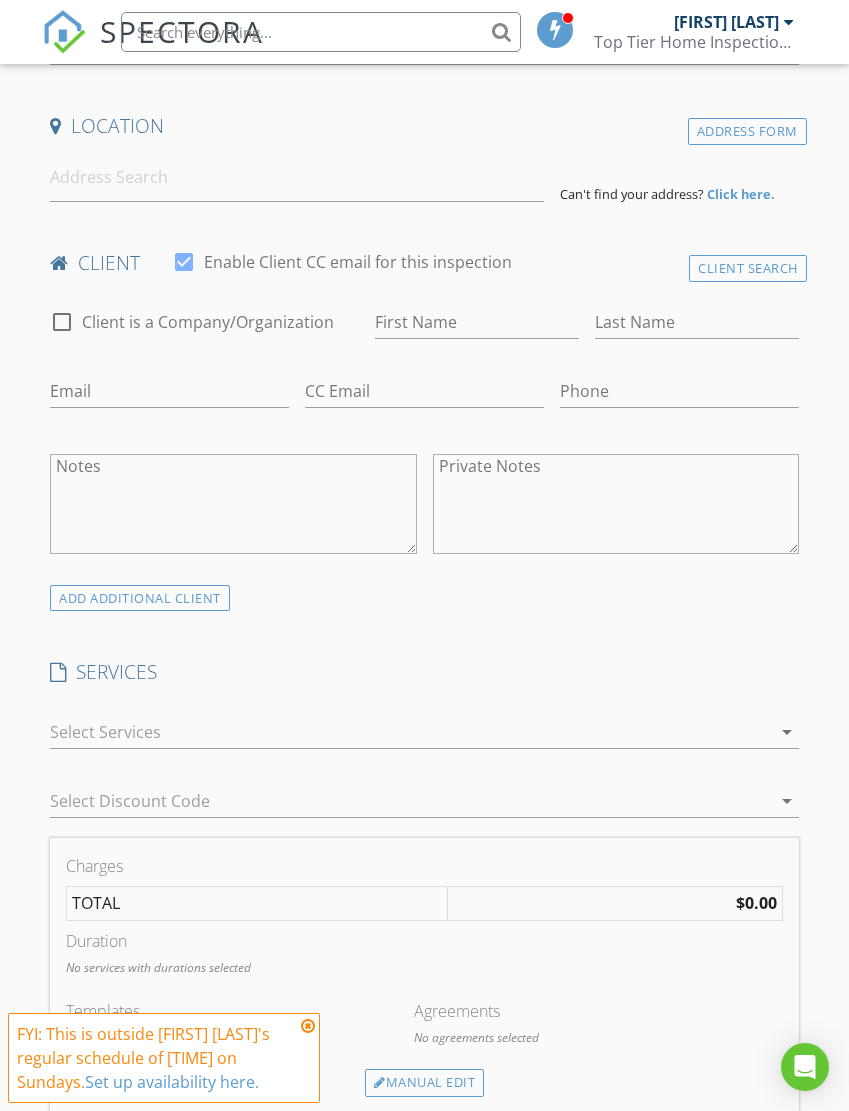 click on "SERVICES" at bounding box center [424, 672] 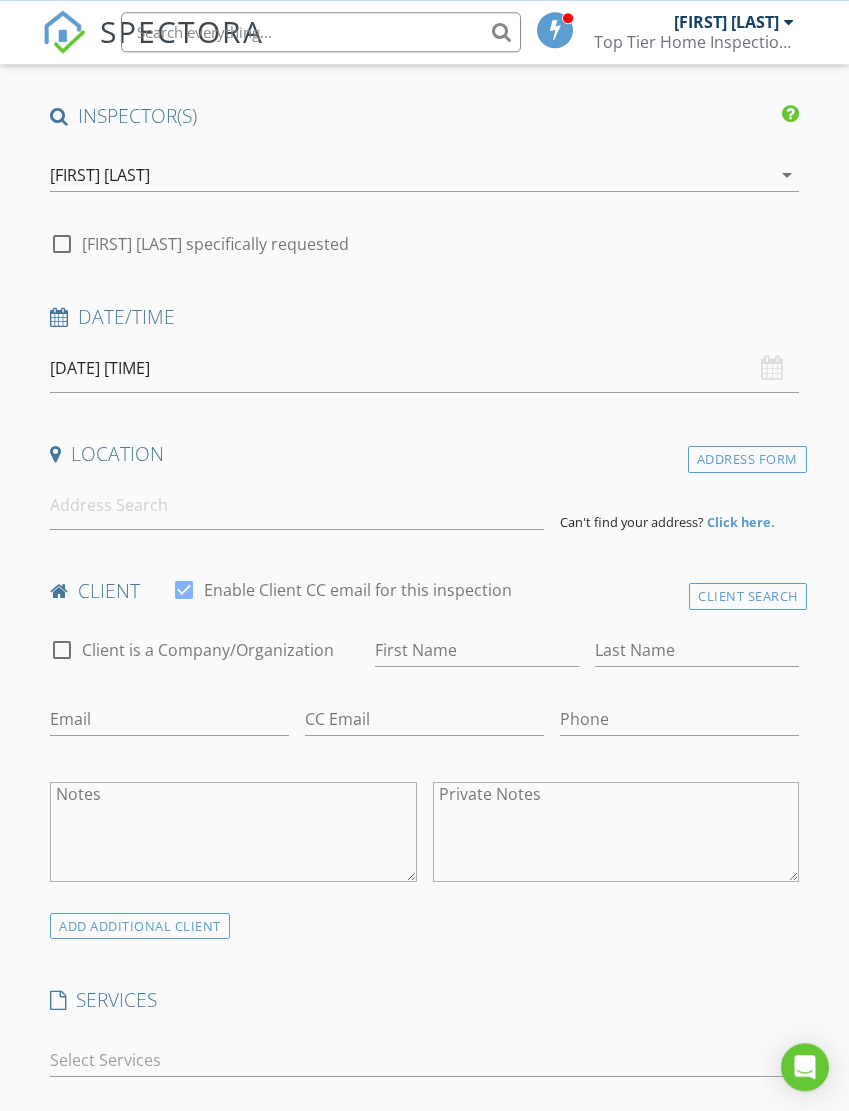 scroll, scrollTop: 145, scrollLeft: 0, axis: vertical 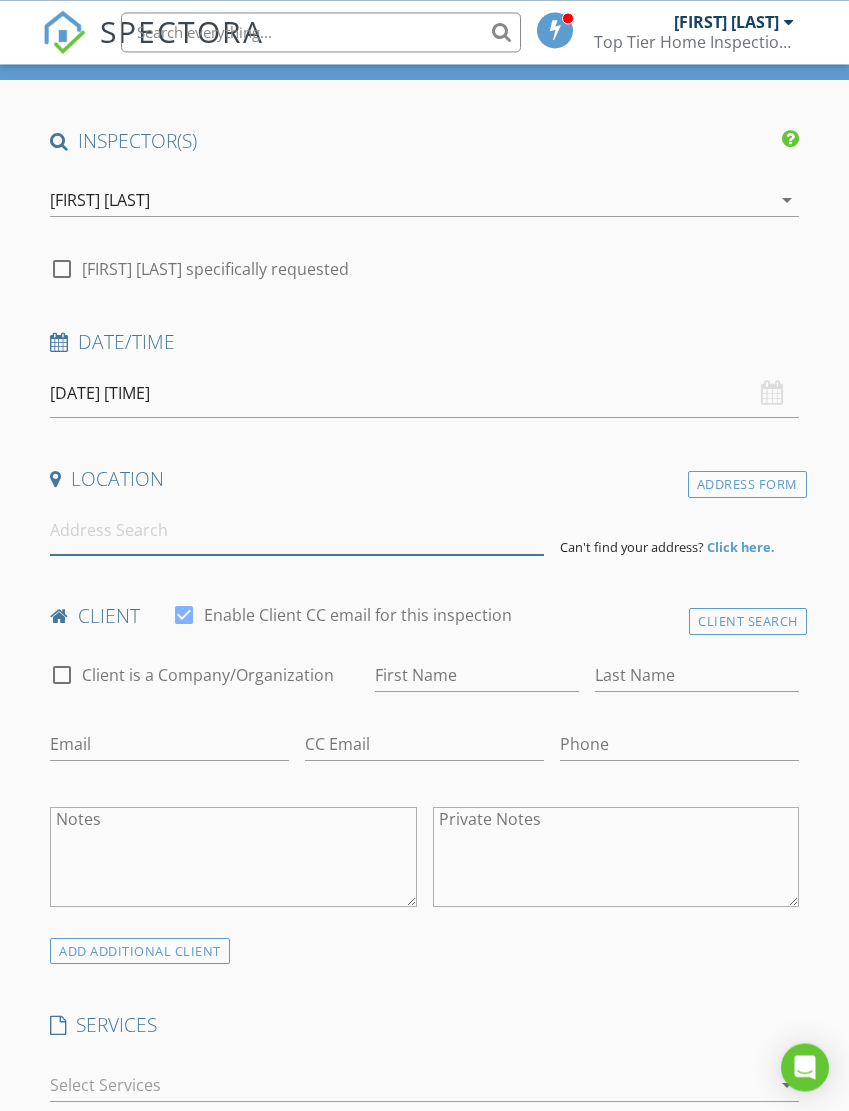click at bounding box center (296, 530) 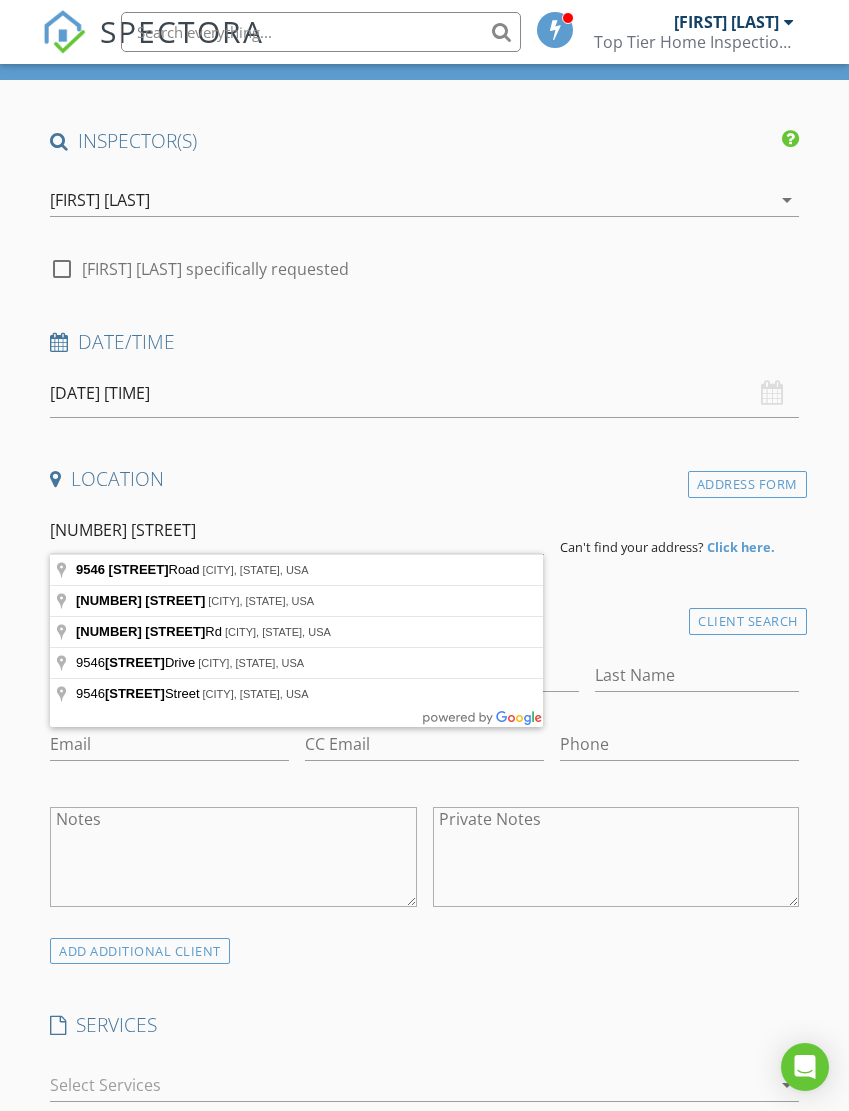 type on "9546 Rockhill Road, Thonotosassa, FL, USA" 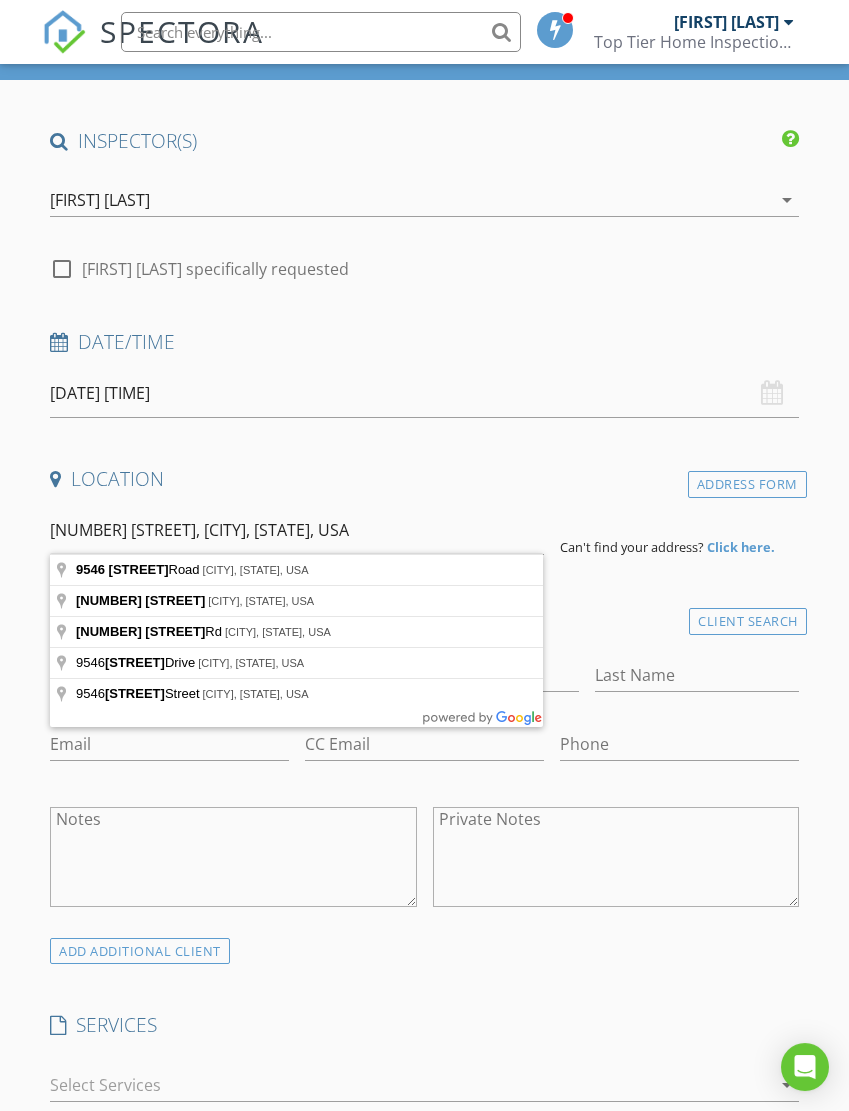 scroll, scrollTop: 145, scrollLeft: 0, axis: vertical 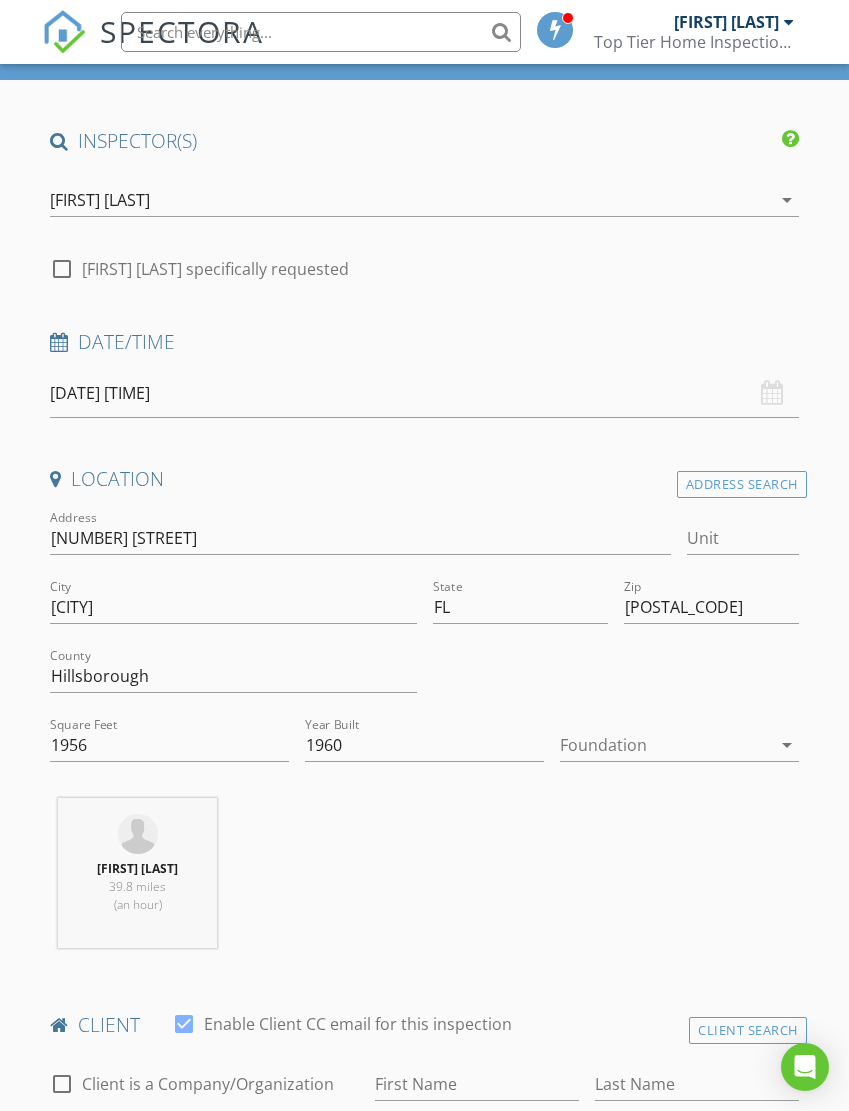 click at bounding box center [665, 745] 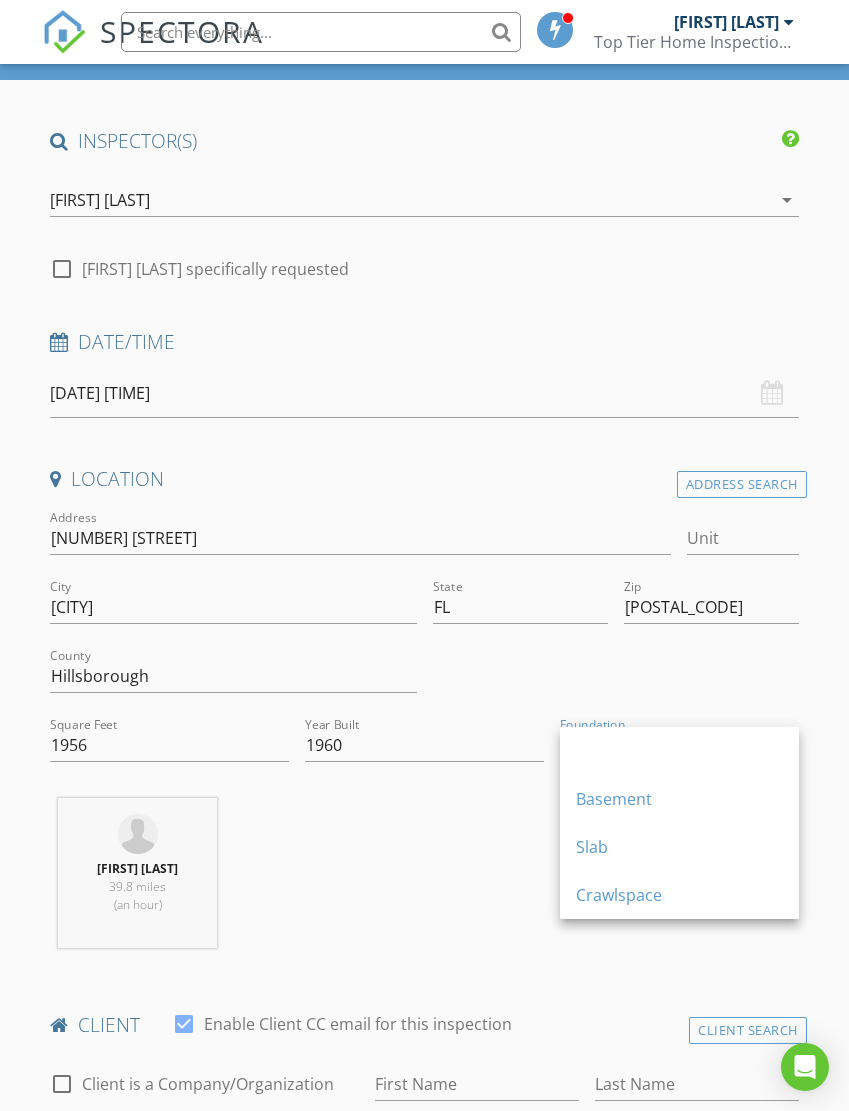 click on "Slab" at bounding box center (679, 847) 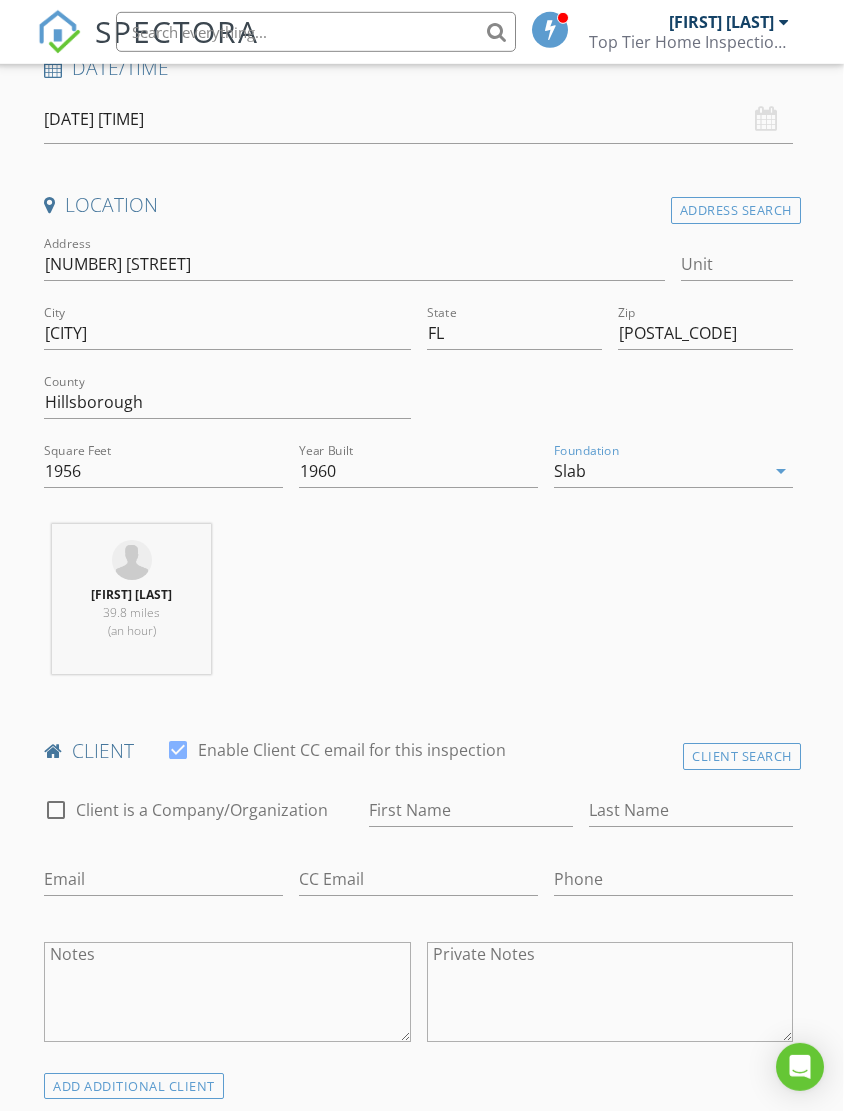 scroll, scrollTop: 428, scrollLeft: 1, axis: both 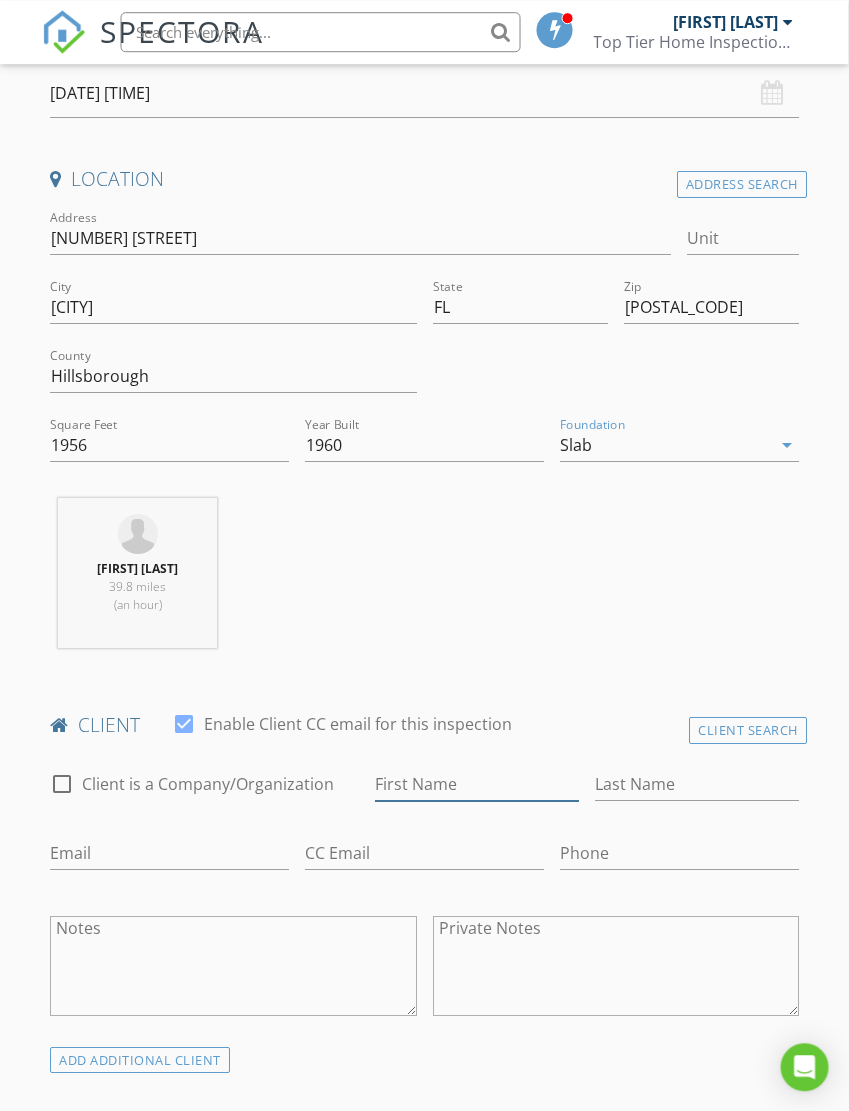 click on "First Name" at bounding box center (477, 784) 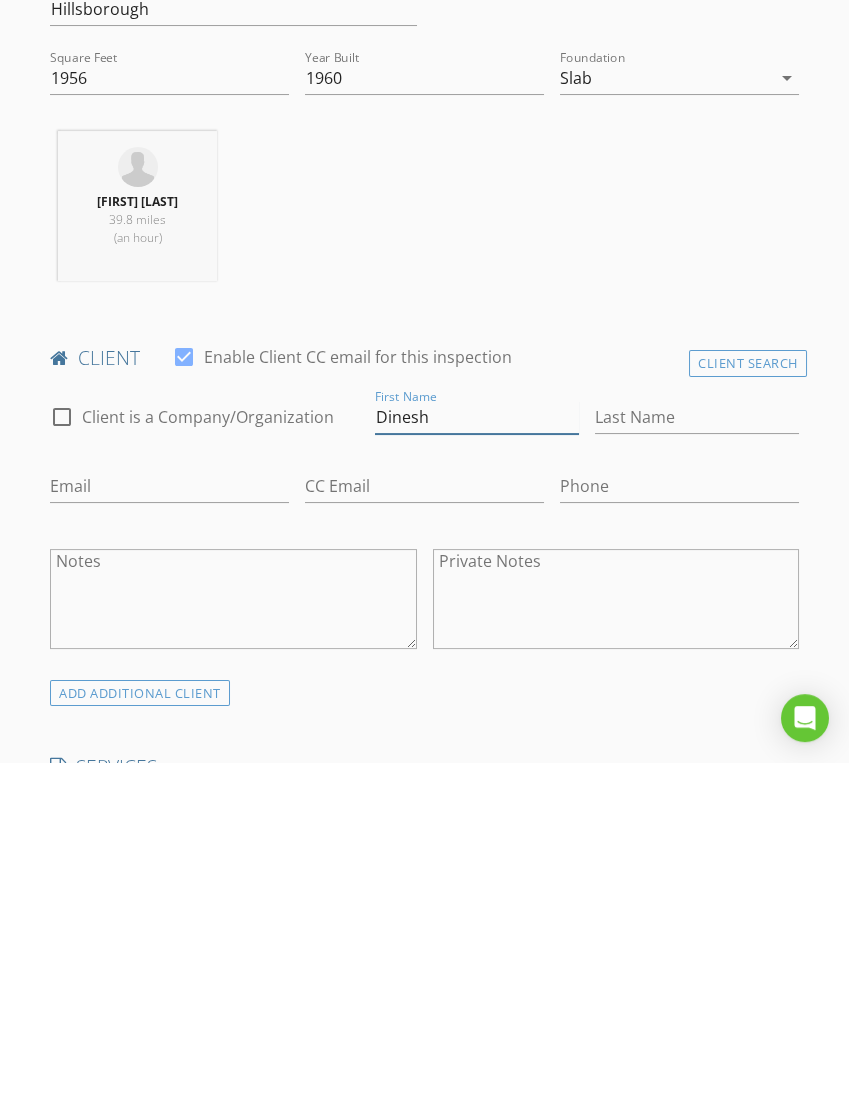 type on "Dinesh" 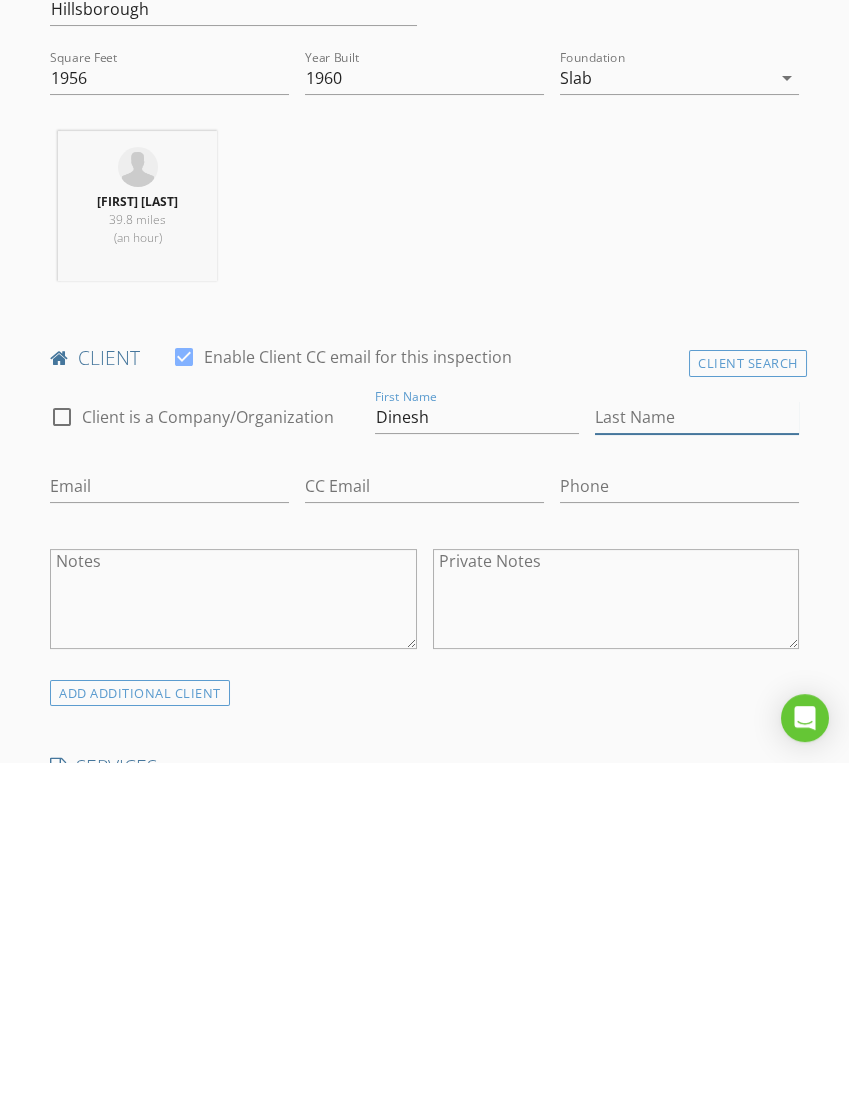 click on "Last Name" at bounding box center (697, 766) 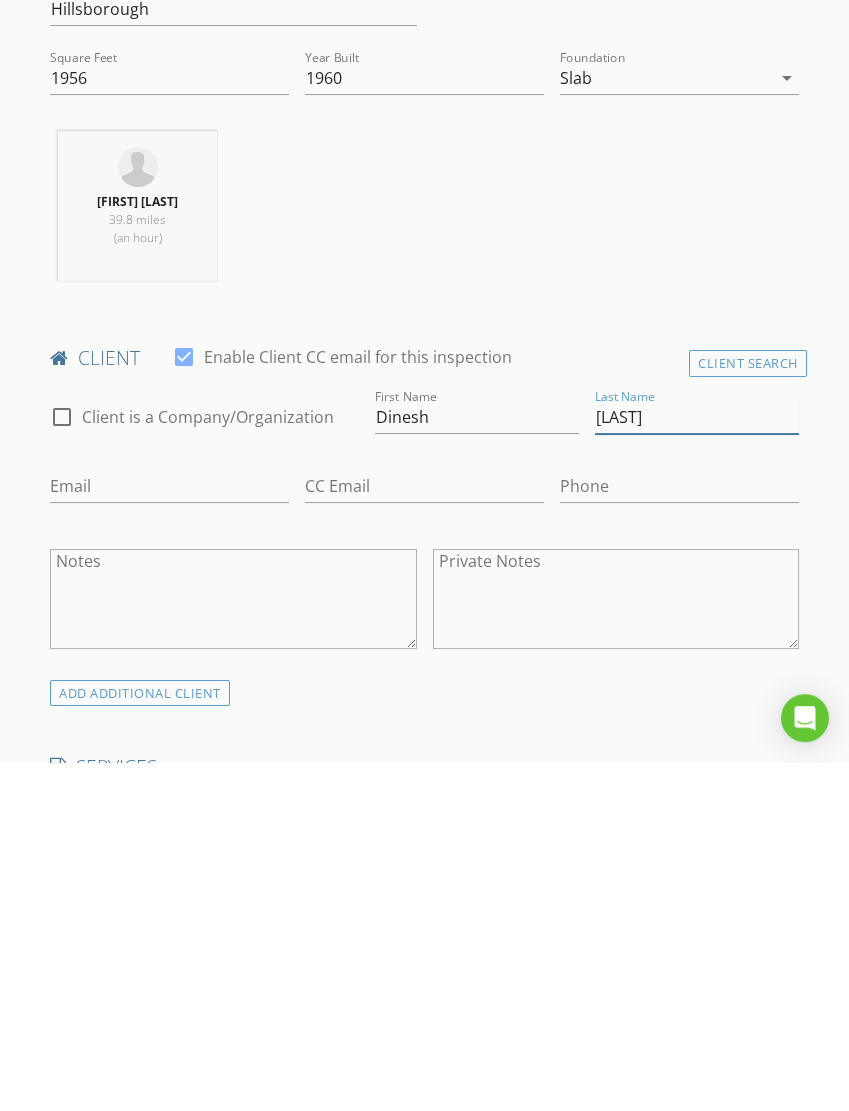 type on "[LAST]" 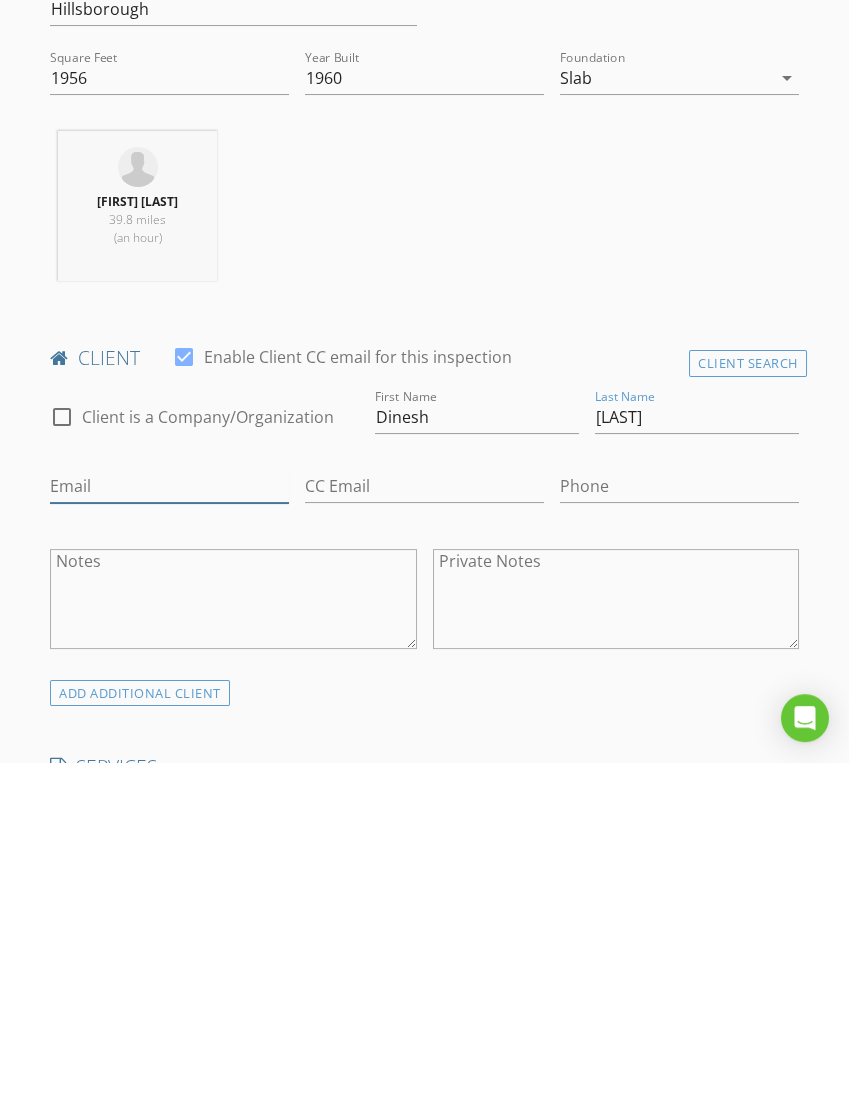 click on "Email" at bounding box center (169, 835) 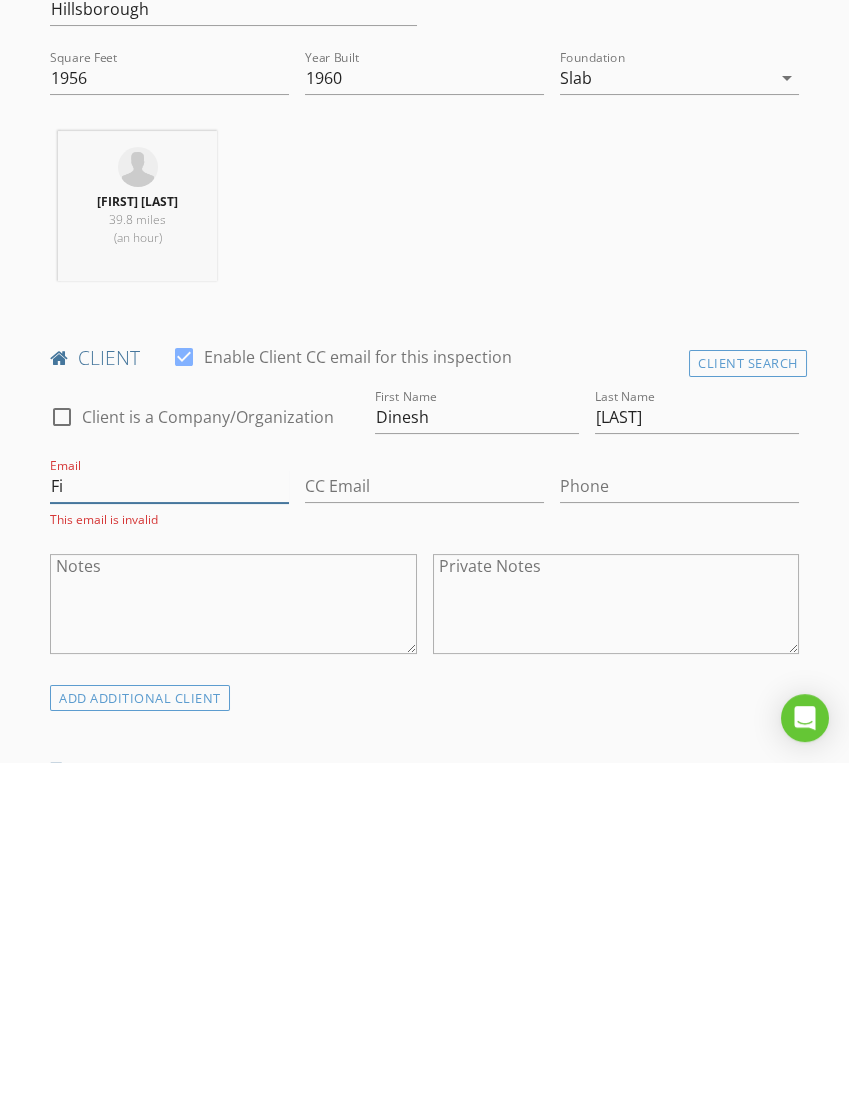 type on "F" 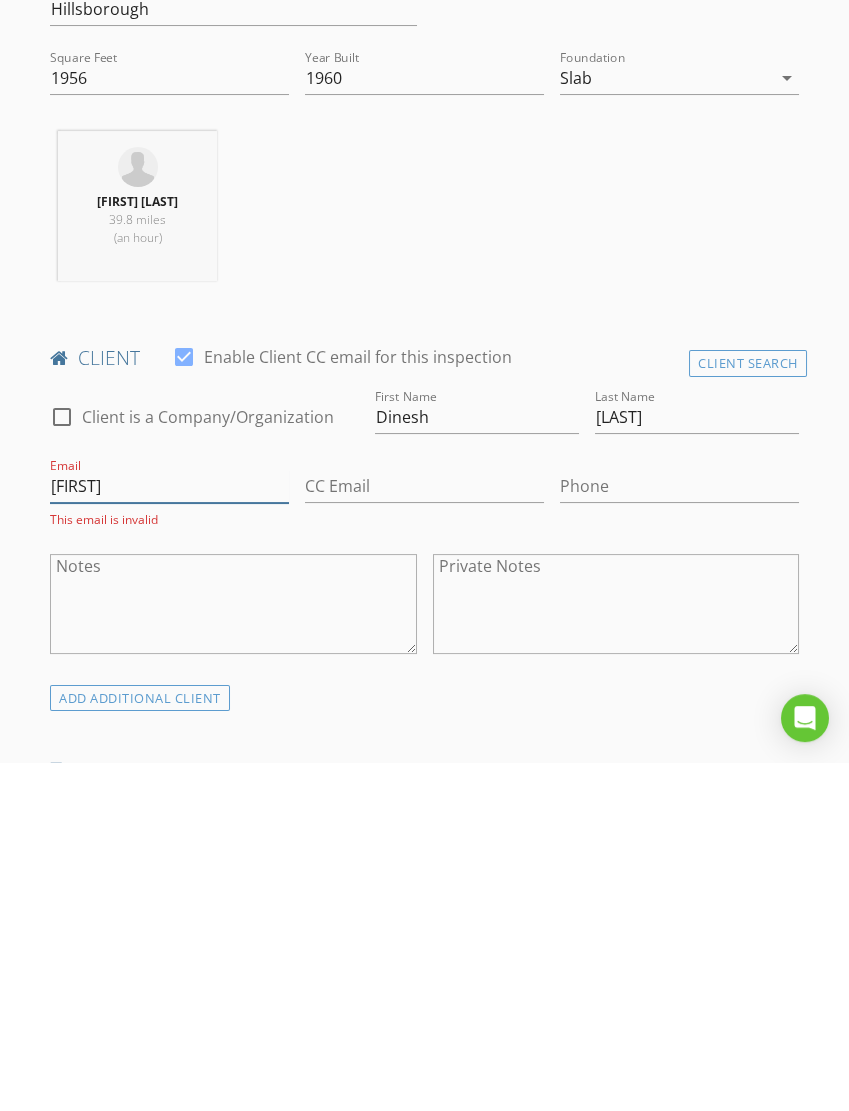 click on "Dinish" at bounding box center (169, 835) 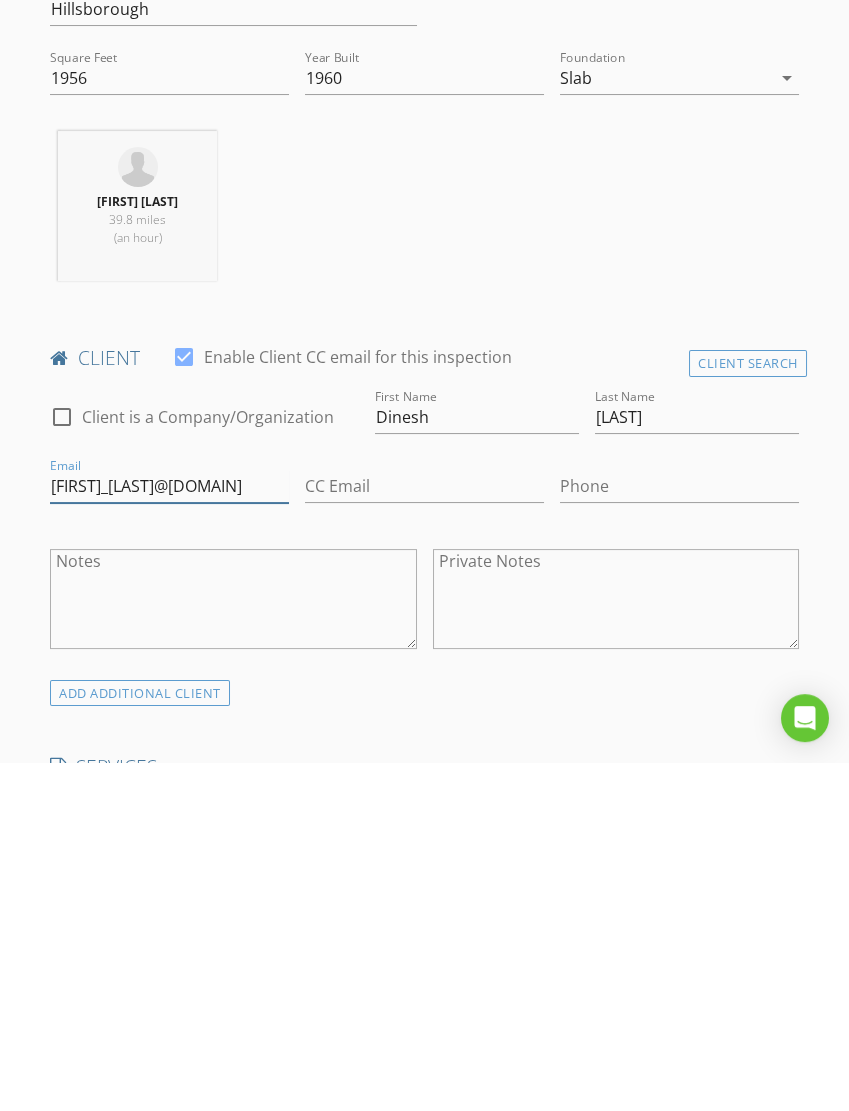 type on "Dinish_singh1981@yahoo.com" 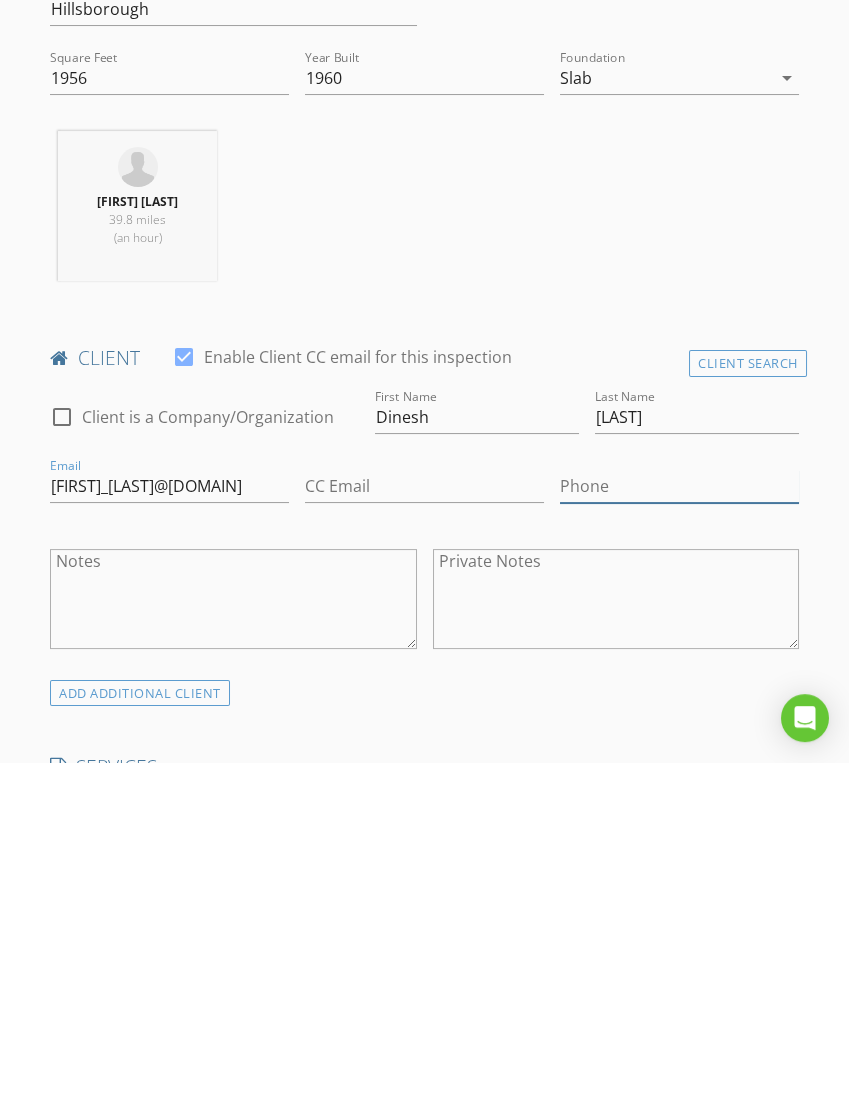 click on "Phone" at bounding box center [679, 835] 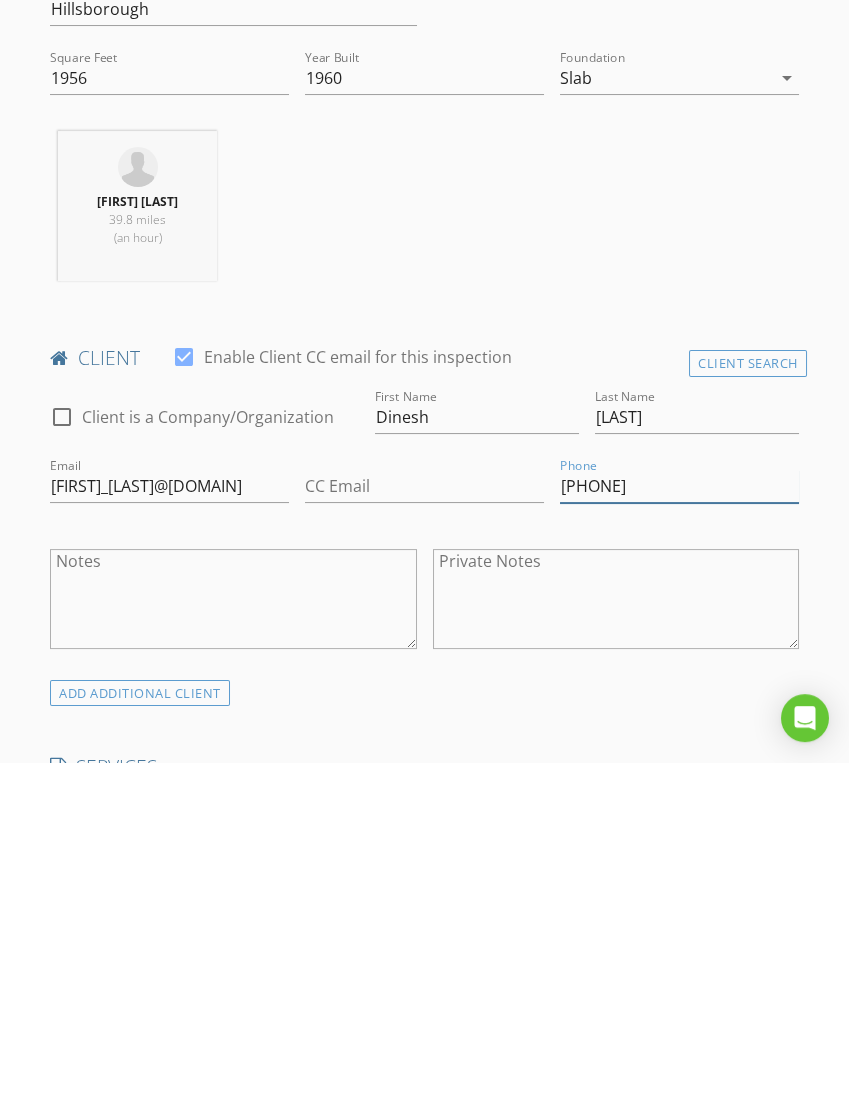 type on "[PHONE]" 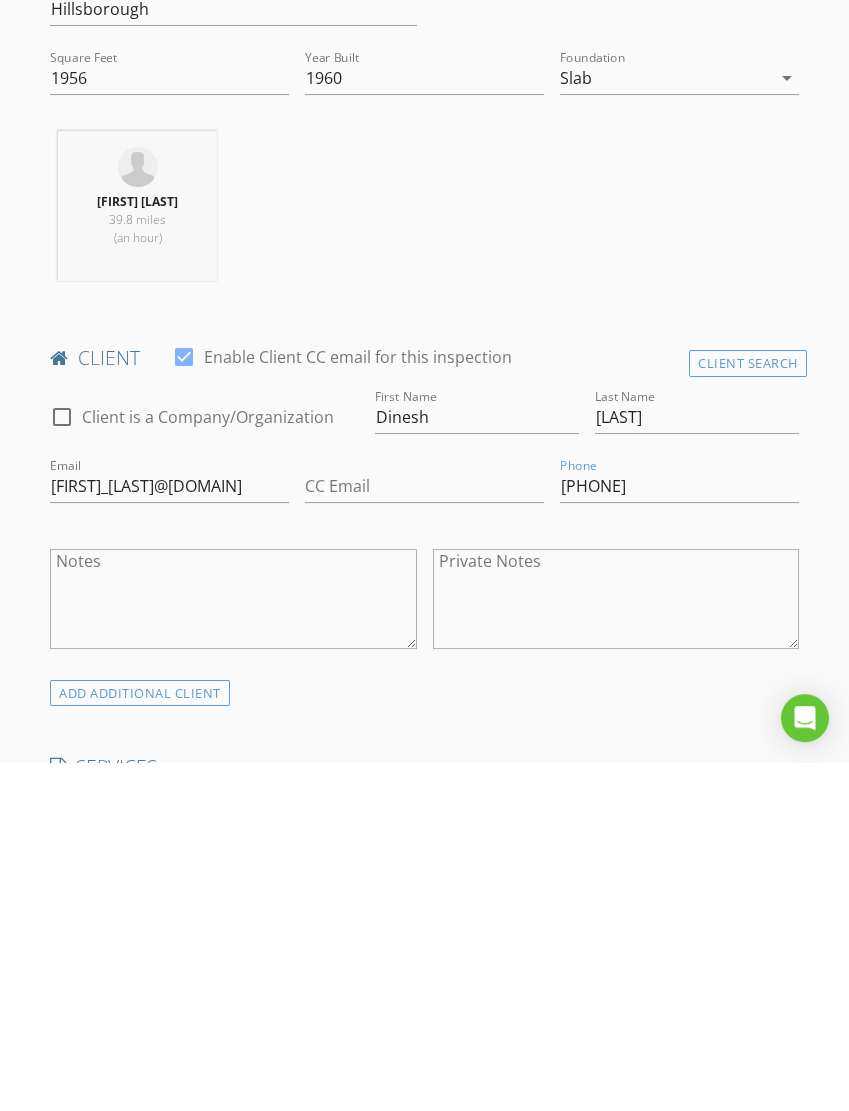 click on "INSPECTOR(S)
check_box   Luis Gonzalez   PRIMARY   Luis Gonzalez arrow_drop_down   check_box_outline_blank Luis Gonzalez specifically requested
Date/Time
08/03/2025 11:00 AM
Location
Address Search       Address 9546 Rockhill Rd   Unit   City Thonotosassa   State FL   Zip 33592   County Hillsborough     Square Feet 1956   Year Built 1960   Foundation Slab arrow_drop_down     Luis Gonzalez     39.8 miles     (an hour)
client
check_box Enable Client CC email for this inspection   Client Search     check_box_outline_blank Client is a Company/Organization     First Name Dinesh   Last Name Yadav   Email Dinish_singh1981@yahoo.com   CC Email   Phone 201-423-2707           Notes   Private Notes
ADD ADDITIONAL client
SERVICES
check_box_outline_blank   Full Home Inspection(Single Family)" at bounding box center [424, 1355] 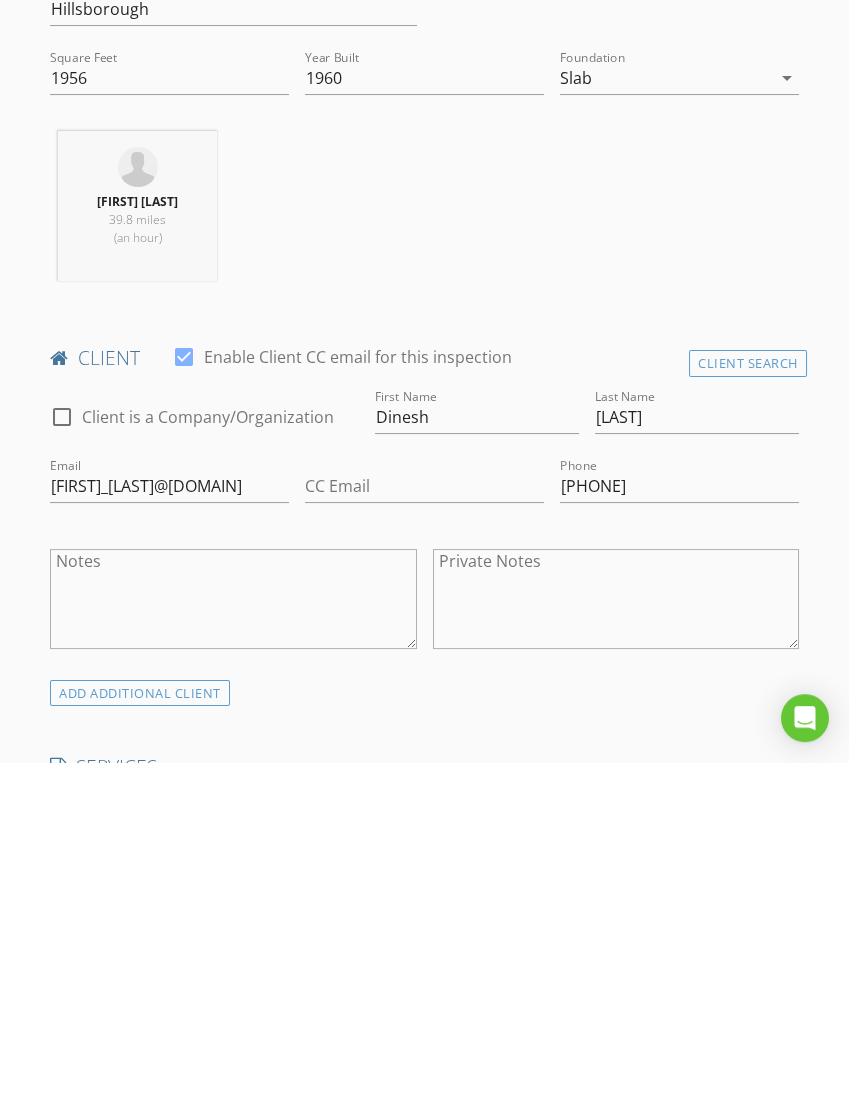scroll, scrollTop: 812, scrollLeft: 1, axis: both 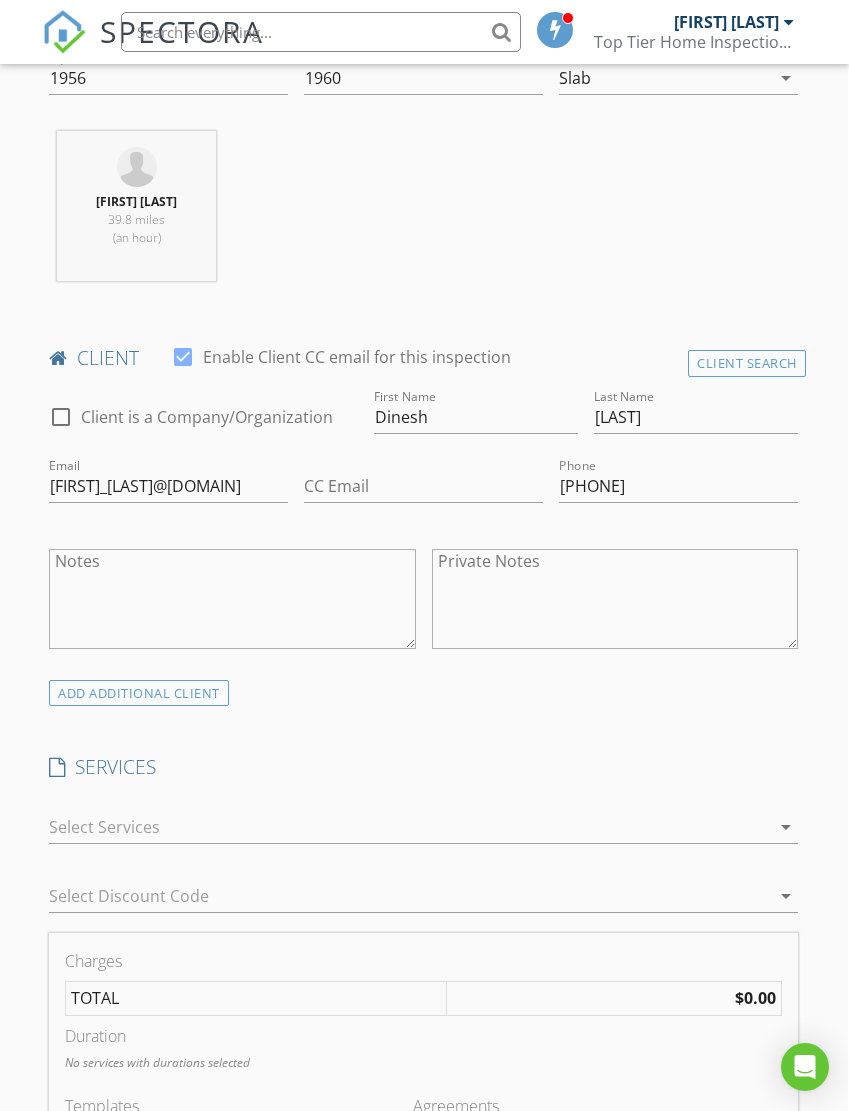 click at bounding box center [409, 827] 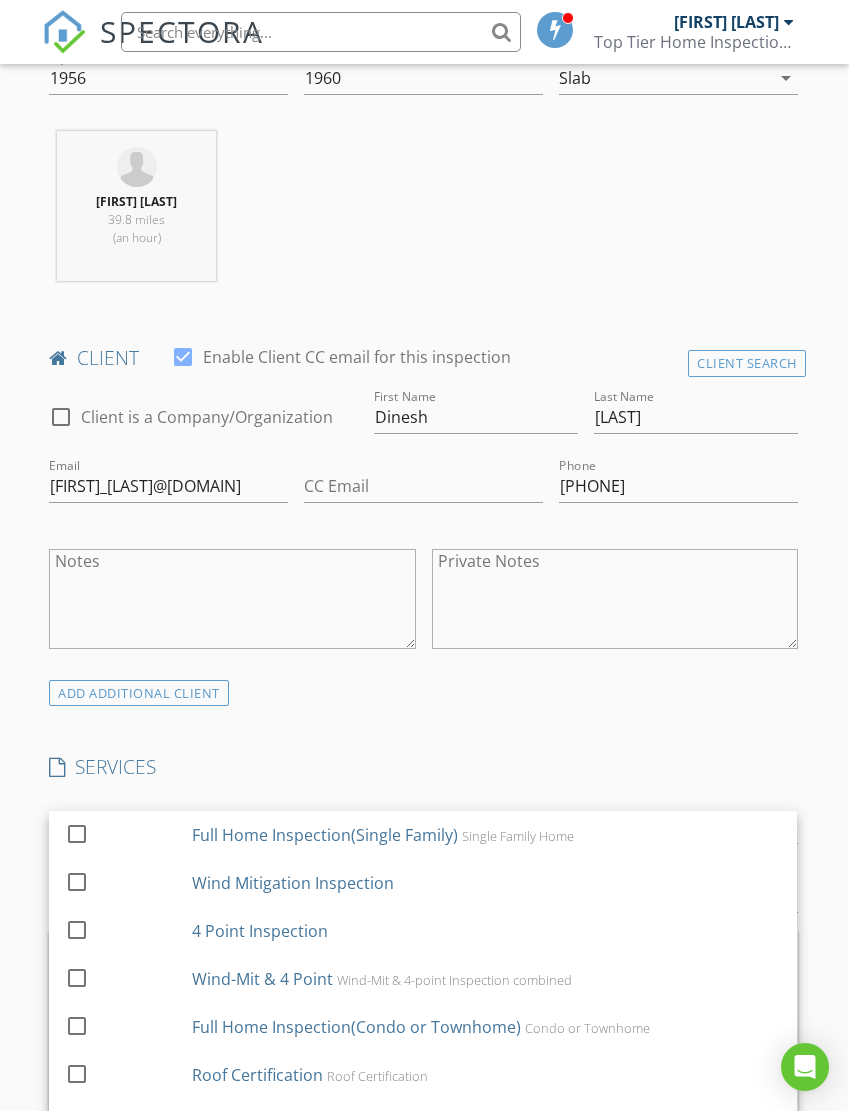 click at bounding box center (77, 833) 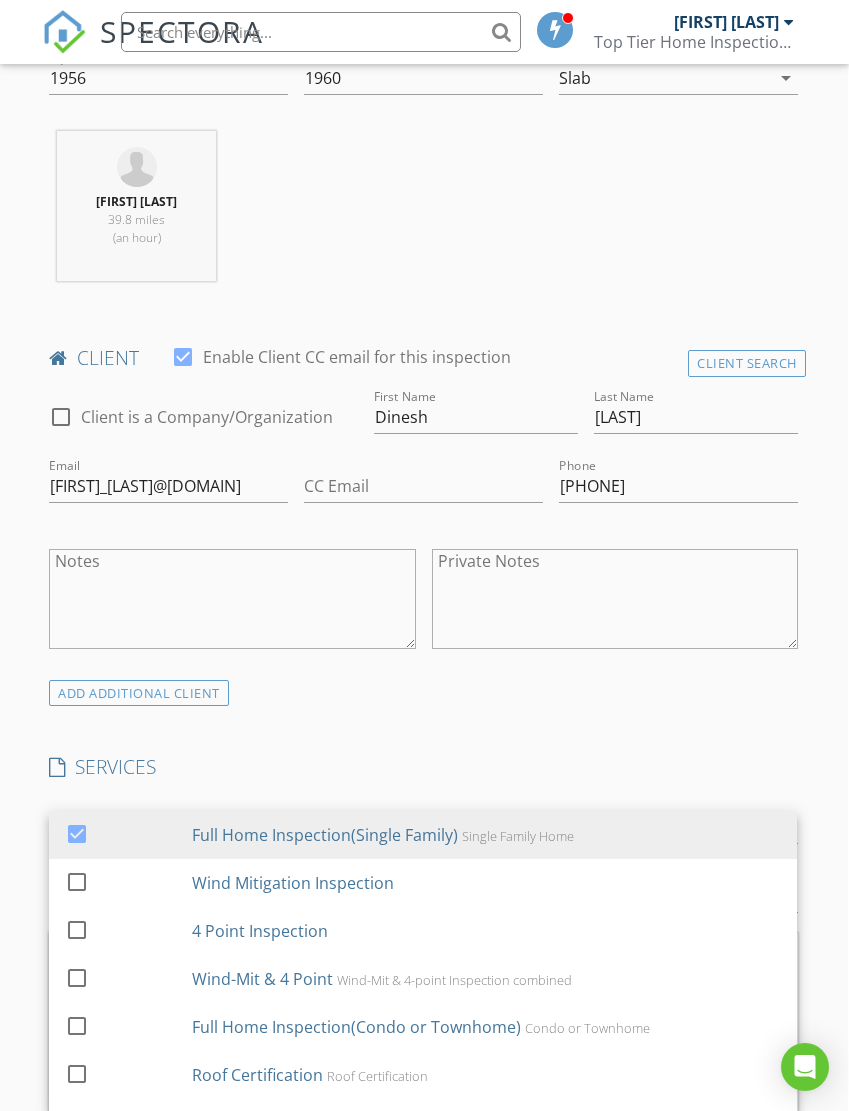click on "INSPECTOR(S)
check_box   Luis Gonzalez   PRIMARY   Luis Gonzalez arrow_drop_down   check_box_outline_blank Luis Gonzalez specifically requested
Date/Time
08/03/2025 11:00 AM
Location
Address Search       Address 9546 Rockhill Rd   Unit   City Thonotosassa   State FL   Zip 33592   County Hillsborough     Square Feet 1956   Year Built 1960   Foundation Slab arrow_drop_down     Luis Gonzalez     39.8 miles     (an hour)
client
check_box Enable Client CC email for this inspection   Client Search     check_box_outline_blank Client is a Company/Organization     First Name Dinesh   Last Name Yadav   Email Dinish_singh1981@yahoo.com   CC Email   Phone 201-423-2707           Notes   Private Notes
ADD ADDITIONAL client
SERVICES
check_box   Full Home Inspection(Single Family)" at bounding box center [423, 1020] 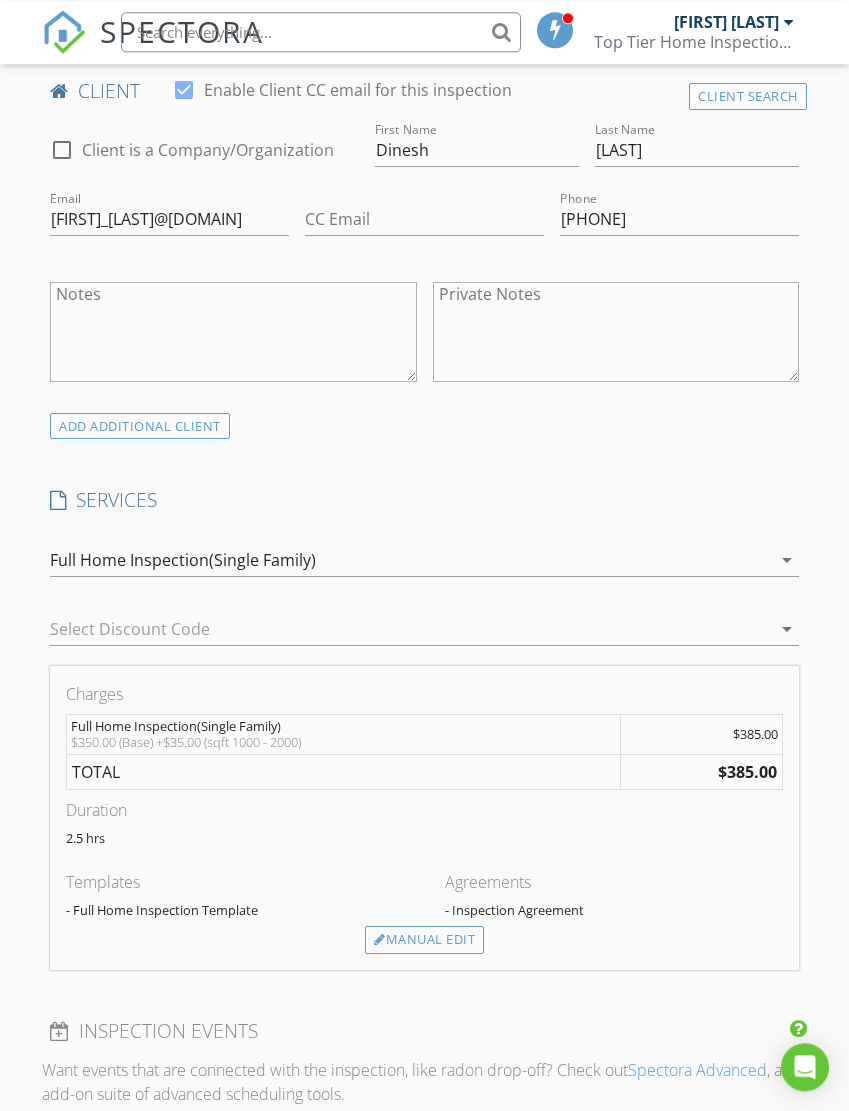 scroll, scrollTop: 1106, scrollLeft: 0, axis: vertical 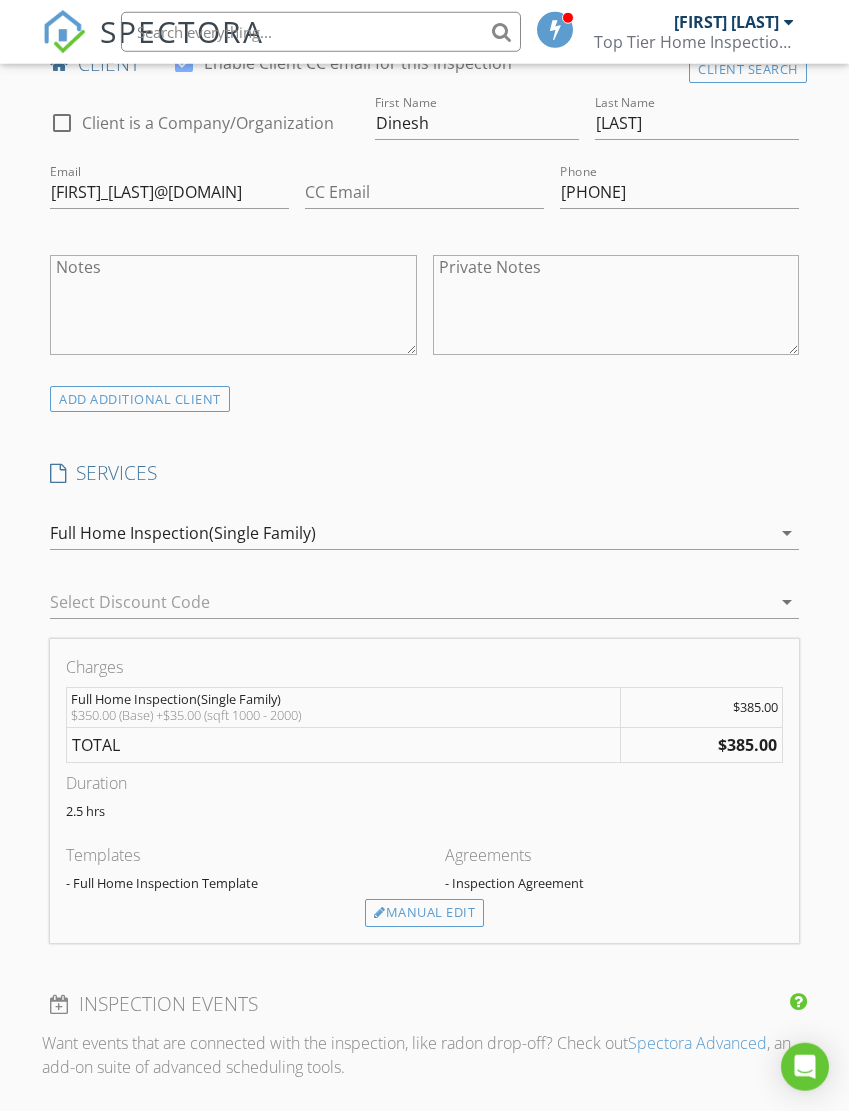 click on "Manual Edit" at bounding box center [424, 913] 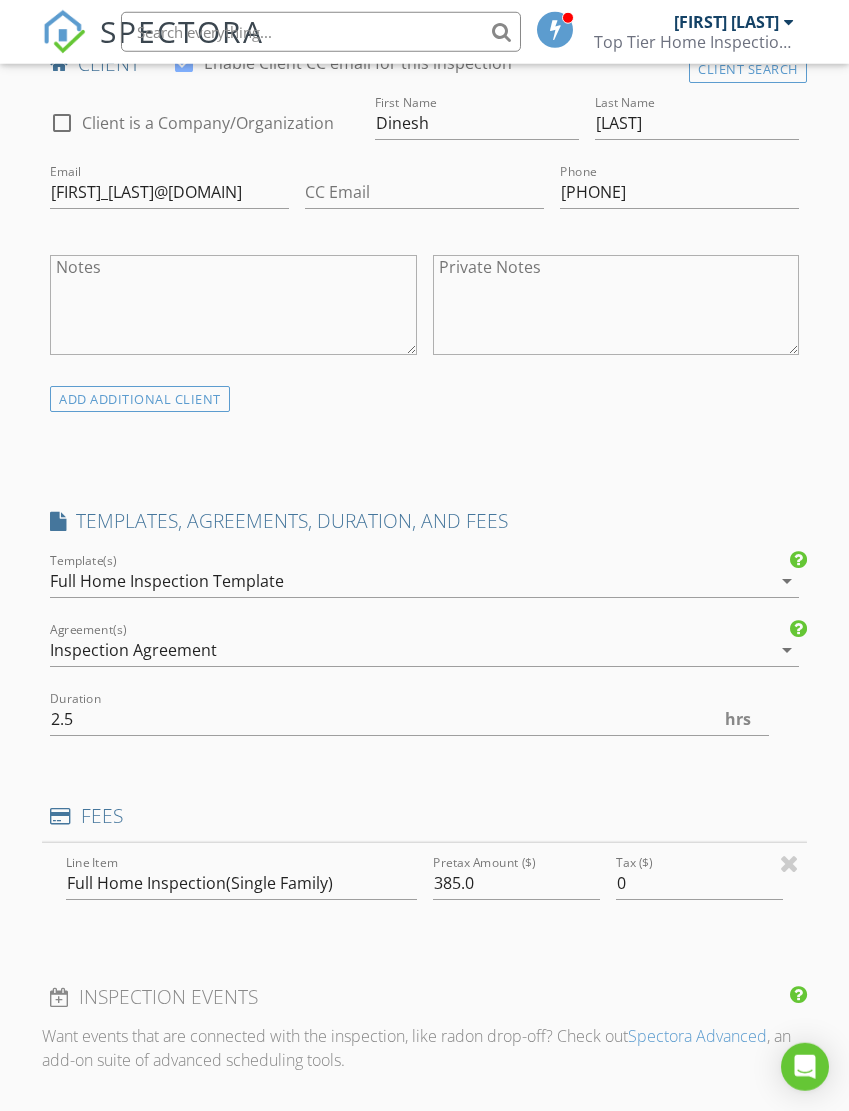 scroll, scrollTop: 1106, scrollLeft: 1, axis: both 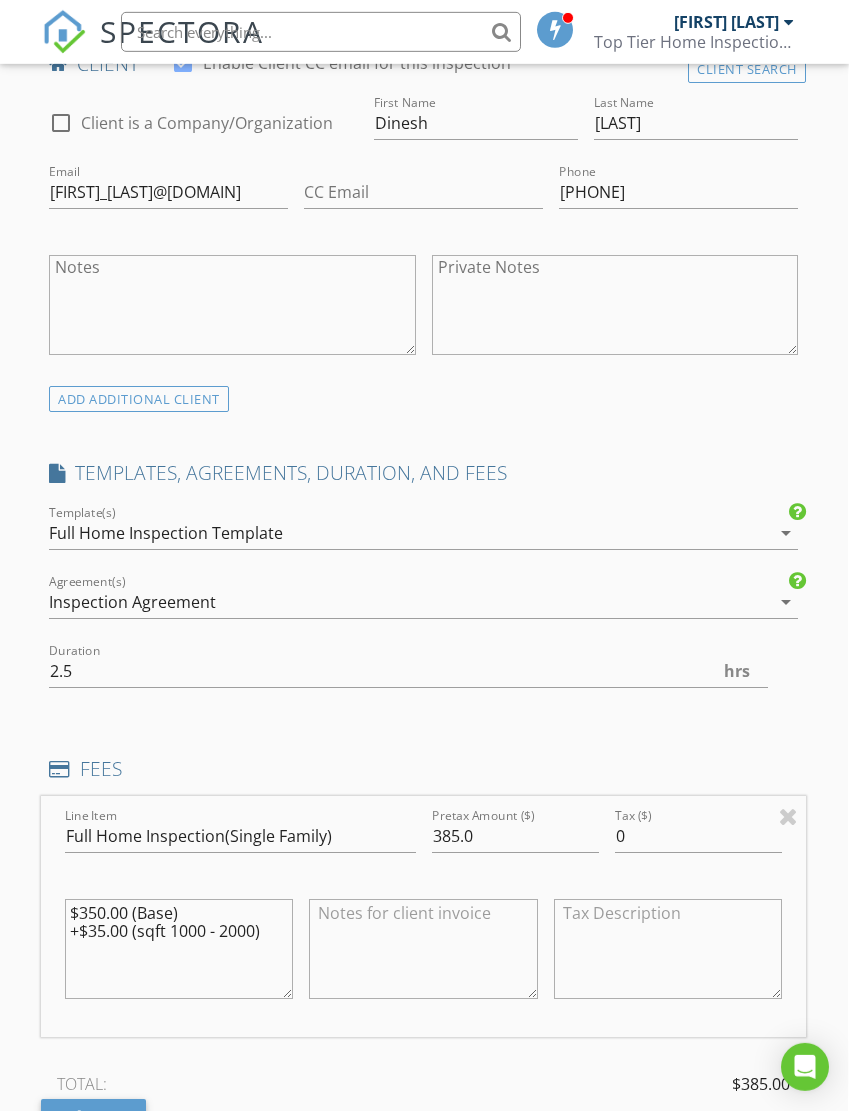 click on "Inspection Agreement" at bounding box center (409, 602) 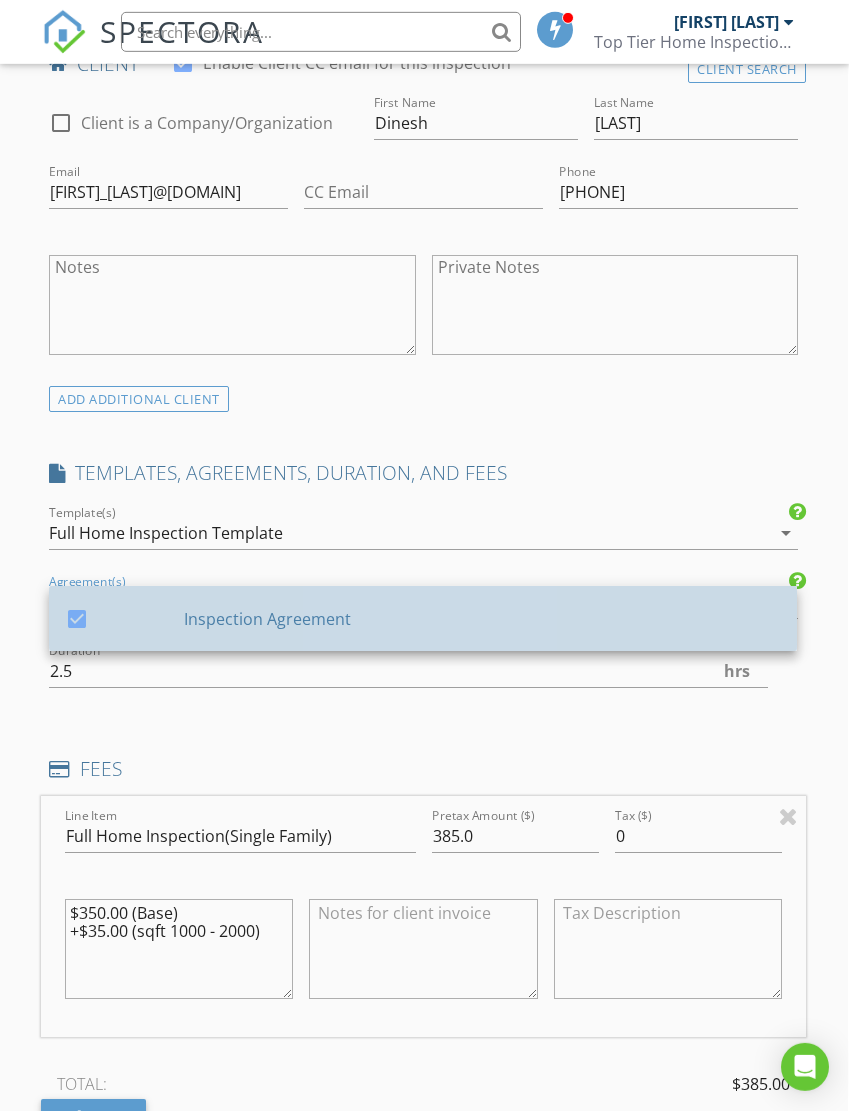 click on "Inspection Agreement" at bounding box center (483, 618) 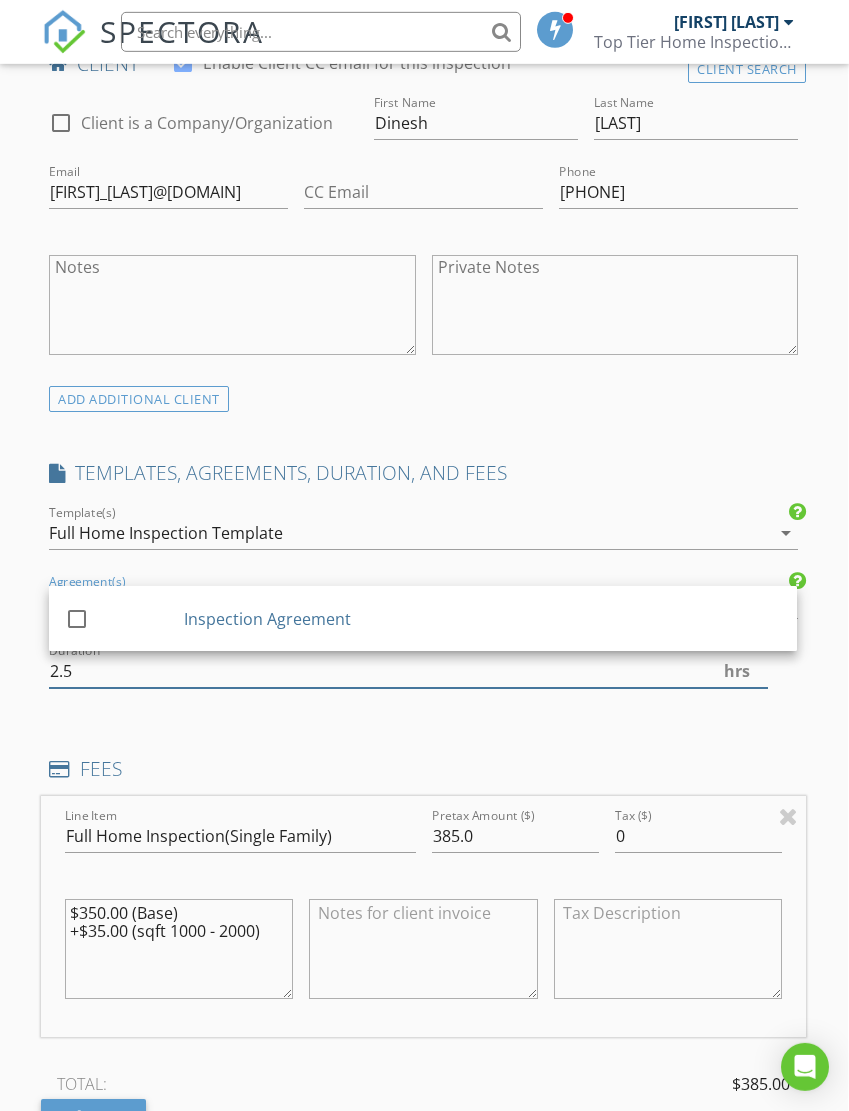 click on "2.5" at bounding box center (408, 671) 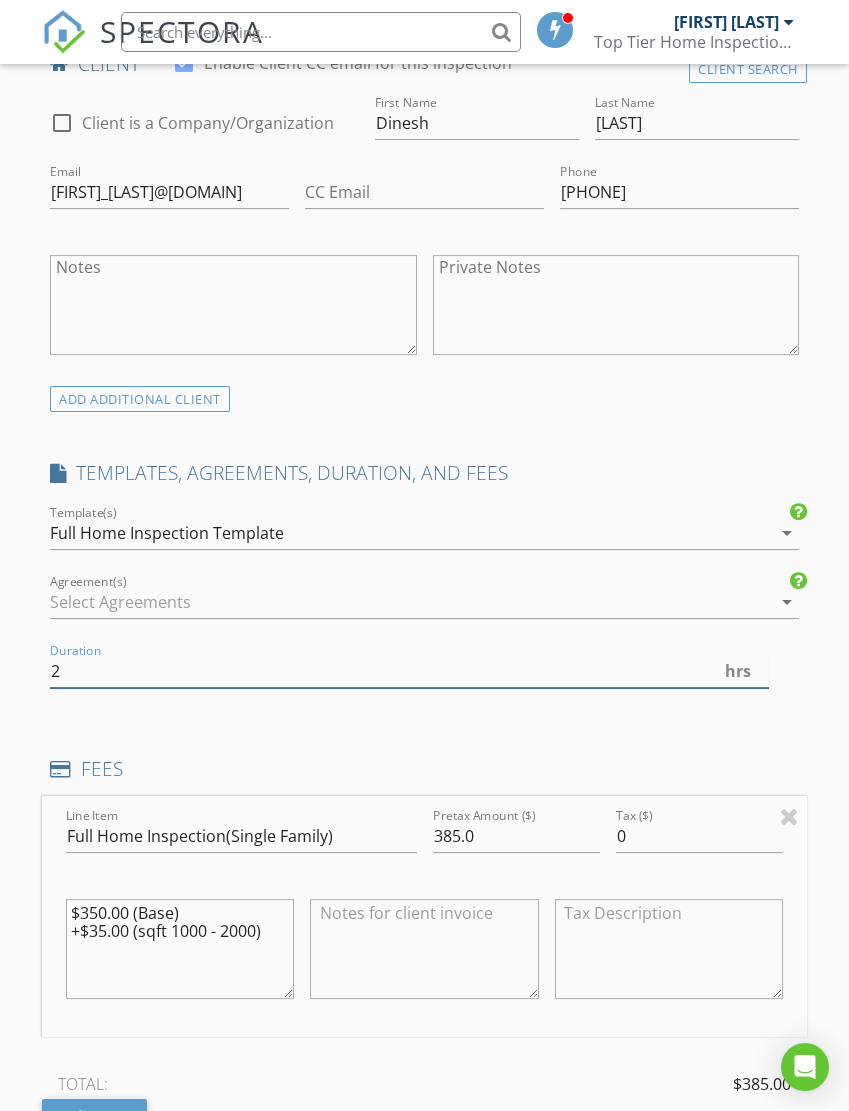 type on "2" 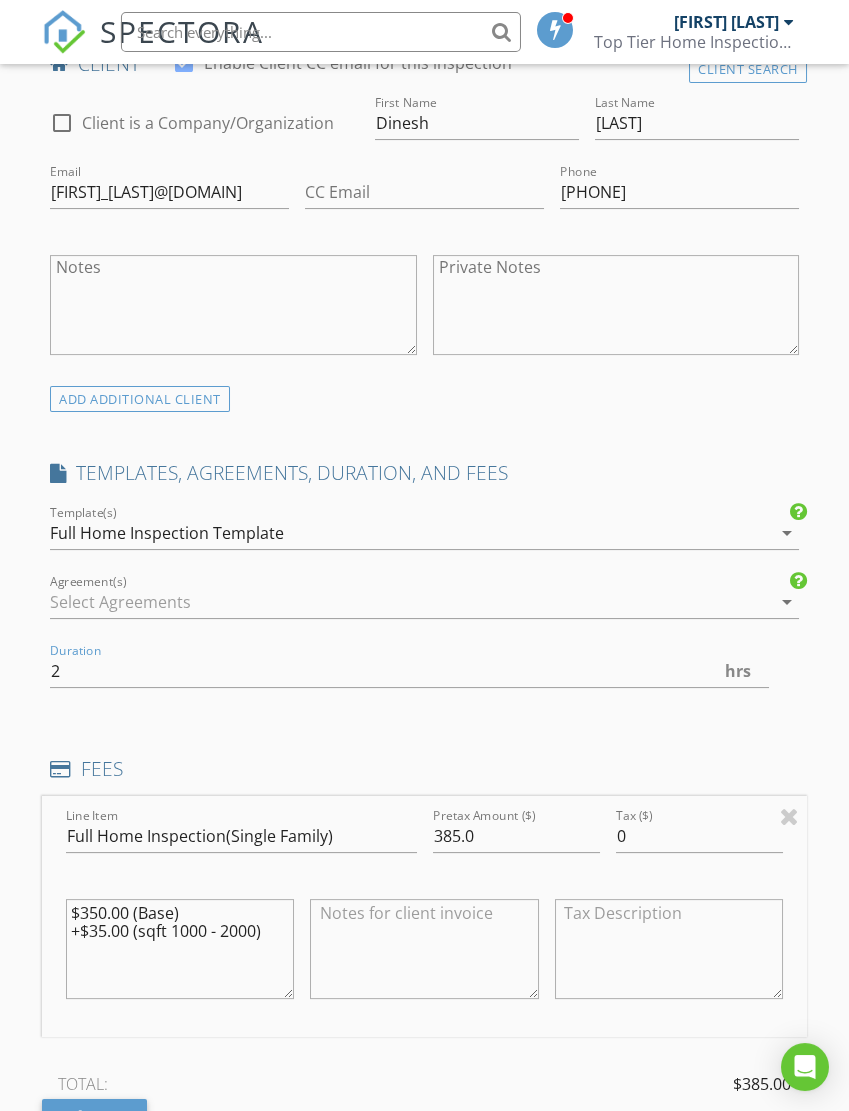 click on "INSPECTOR(S)
check_box   Luis Gonzalez   PRIMARY   Luis Gonzalez arrow_drop_down   check_box_outline_blank Luis Gonzalez specifically requested
Date/Time
08/03/2025 11:00 AM
Location
Address Search       Address 9546 Rockhill Rd   Unit   City Thonotosassa   State FL   Zip 33592   County Hillsborough     Square Feet 1956   Year Built 1960   Foundation Slab arrow_drop_down     Luis Gonzalez     39.8 miles     (an hour)
client
check_box Enable Client CC email for this inspection   Client Search     check_box_outline_blank Client is a Company/Organization     First Name Dinesh   Last Name Yadav   Email Dinish_singh1981@yahoo.com   CC Email   Phone 201-423-2707           Notes   Private Notes
ADD ADDITIONAL client
SERVICES
check_box   Full Home Inspection(Single Family)" at bounding box center (424, 836) 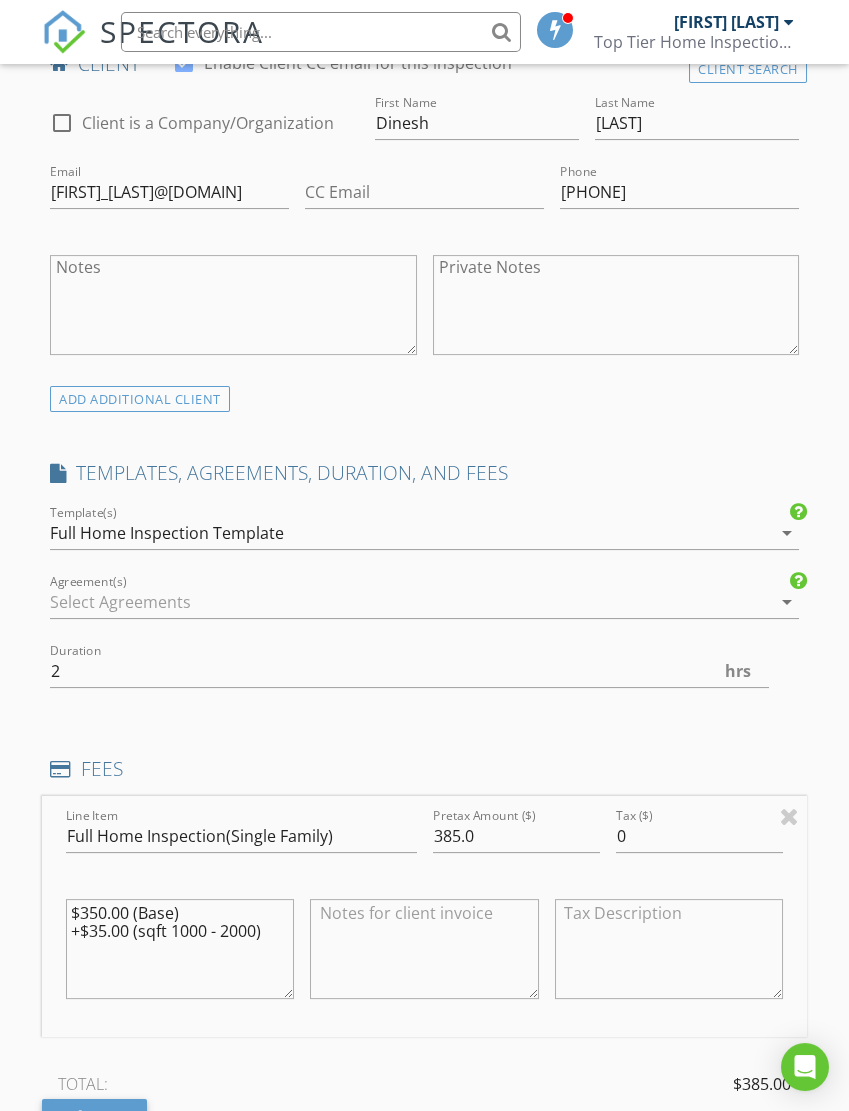 scroll, scrollTop: 1106, scrollLeft: 1, axis: both 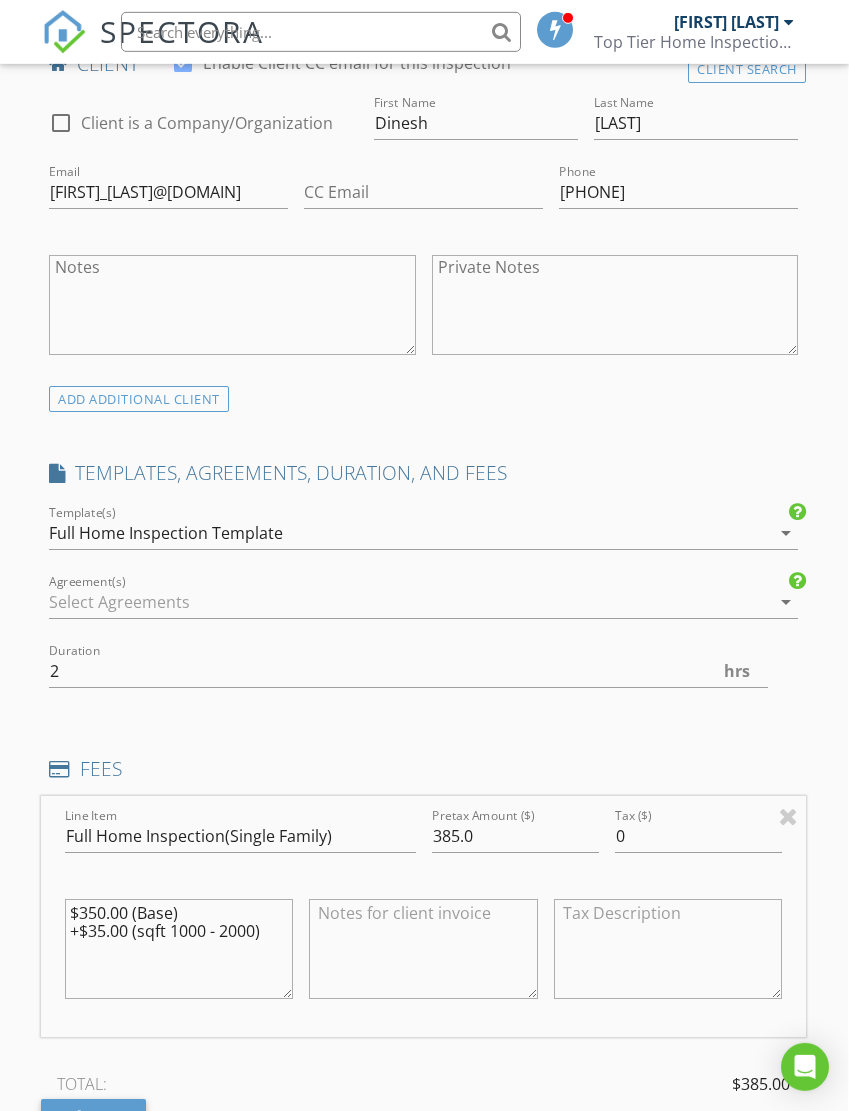 click on "$350.00 (Base)
+$35.00 (sqft 1000 - 2000)" at bounding box center (179, 949) 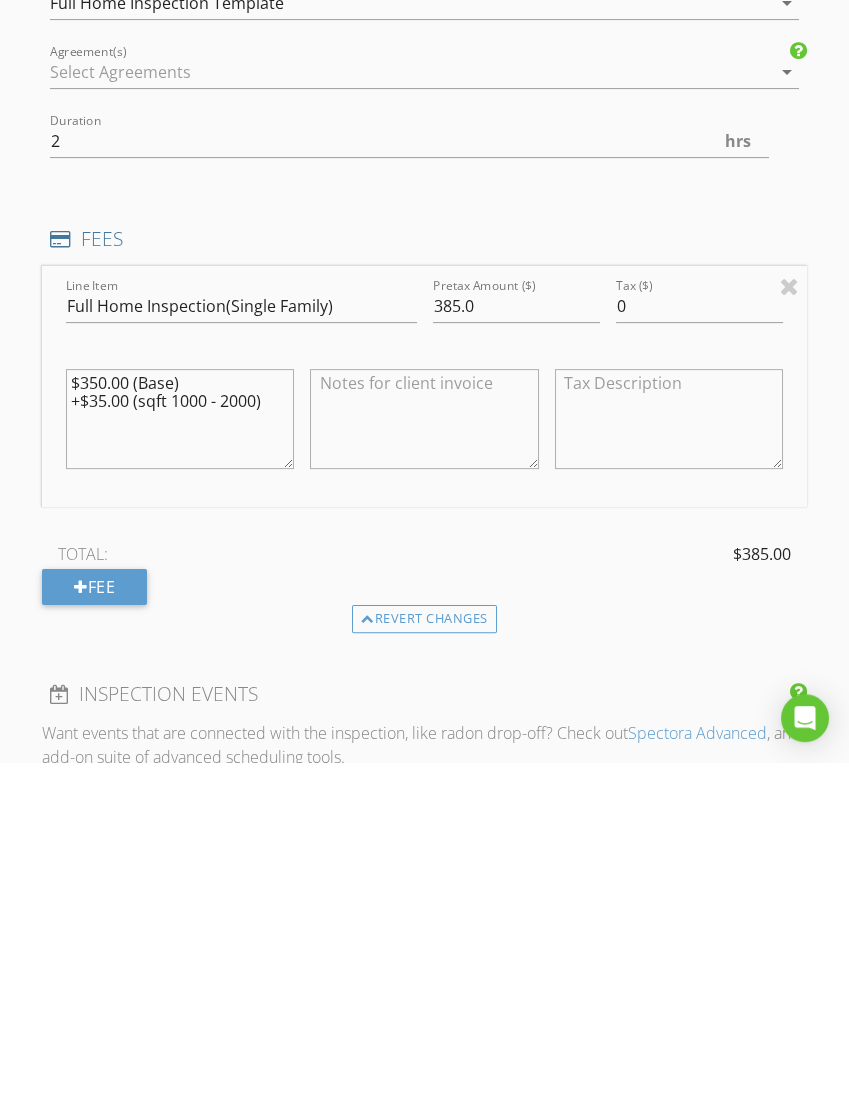 click on "$350.00 (Base)
+$35.00 (sqft 1000 - 2000)" at bounding box center (180, 768) 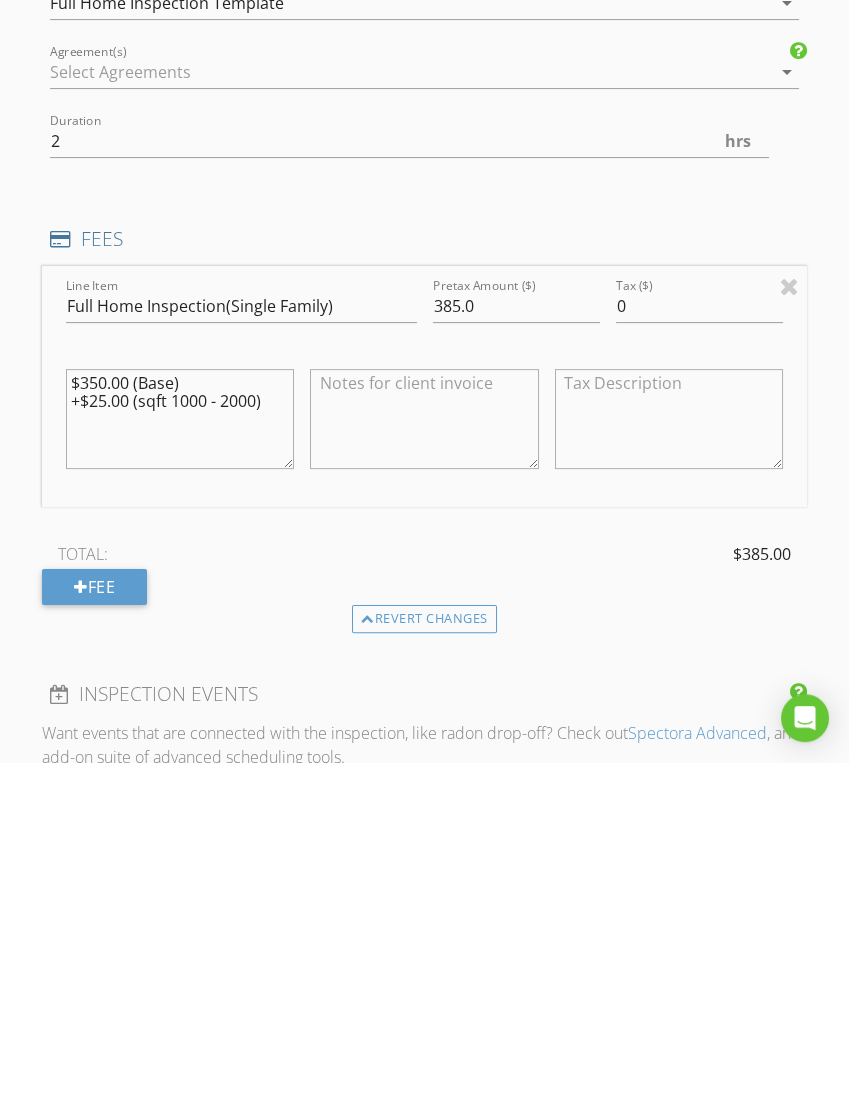 type on "$350.00 (Base)
+$25.00 (sqft 1000 - 2000)" 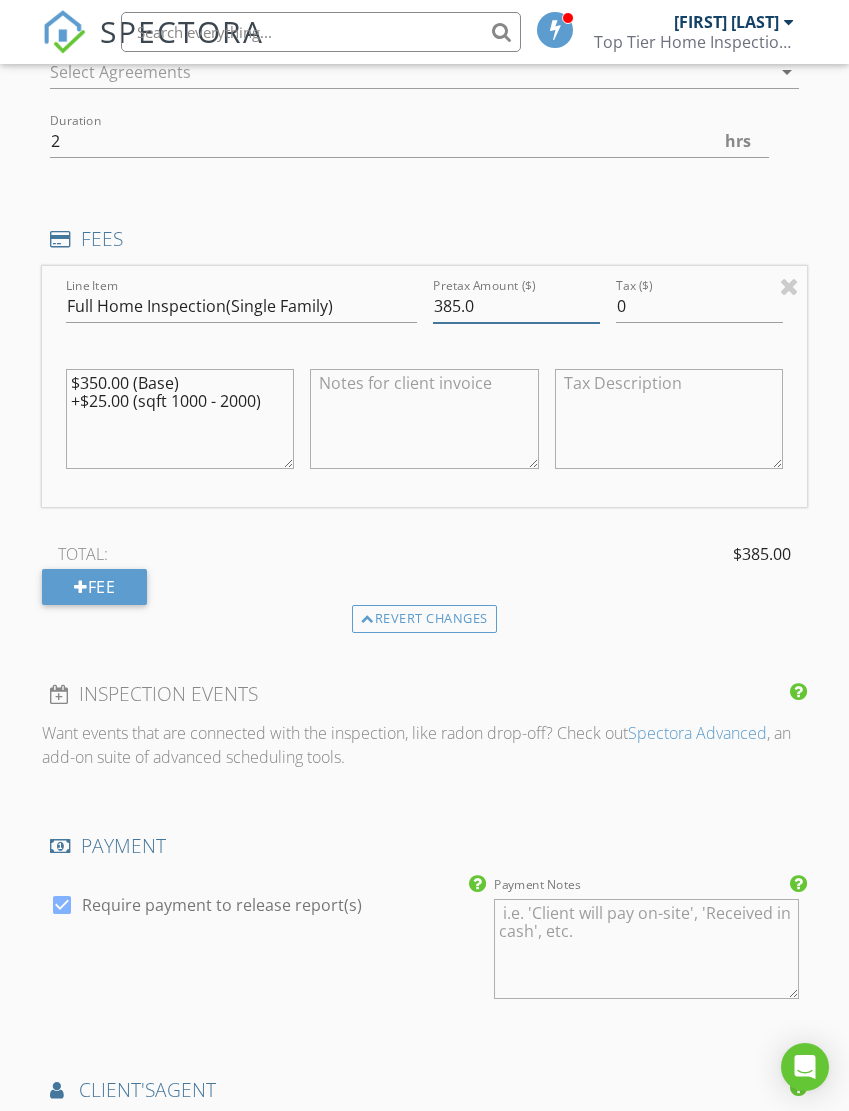 click on "385.0" at bounding box center [516, 306] 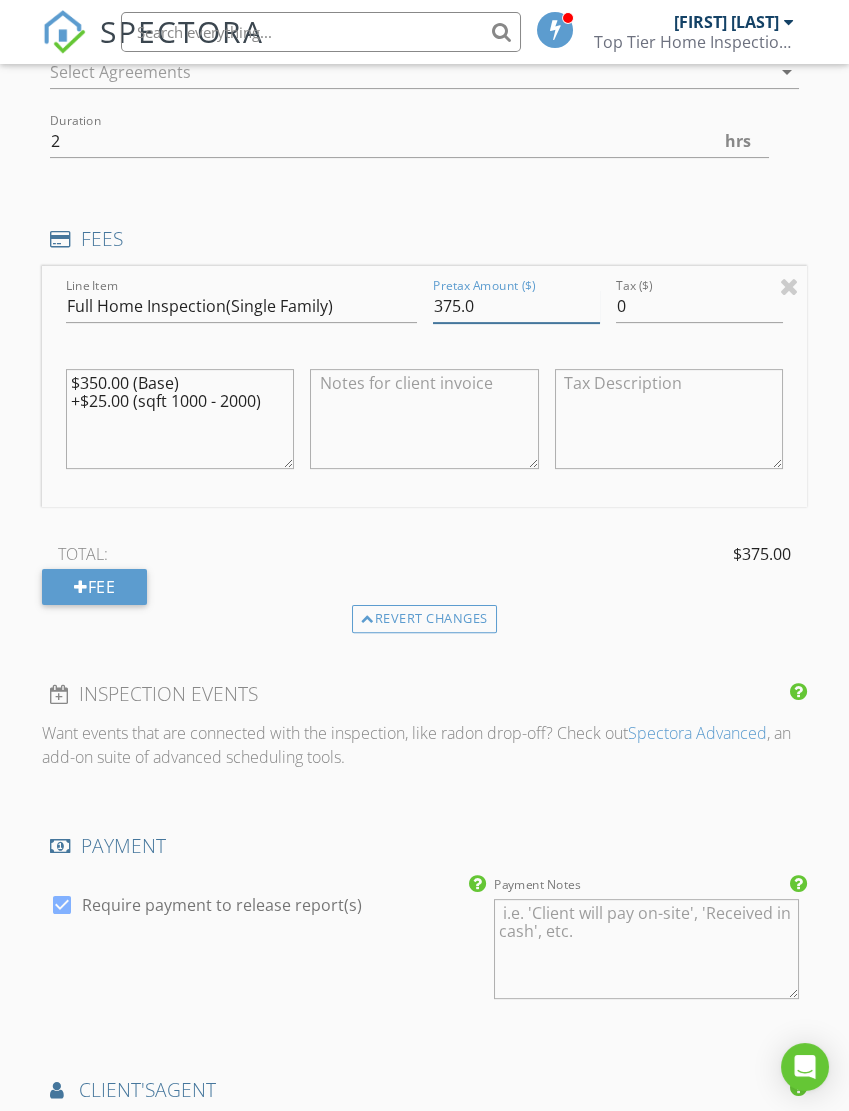 type on "375.0" 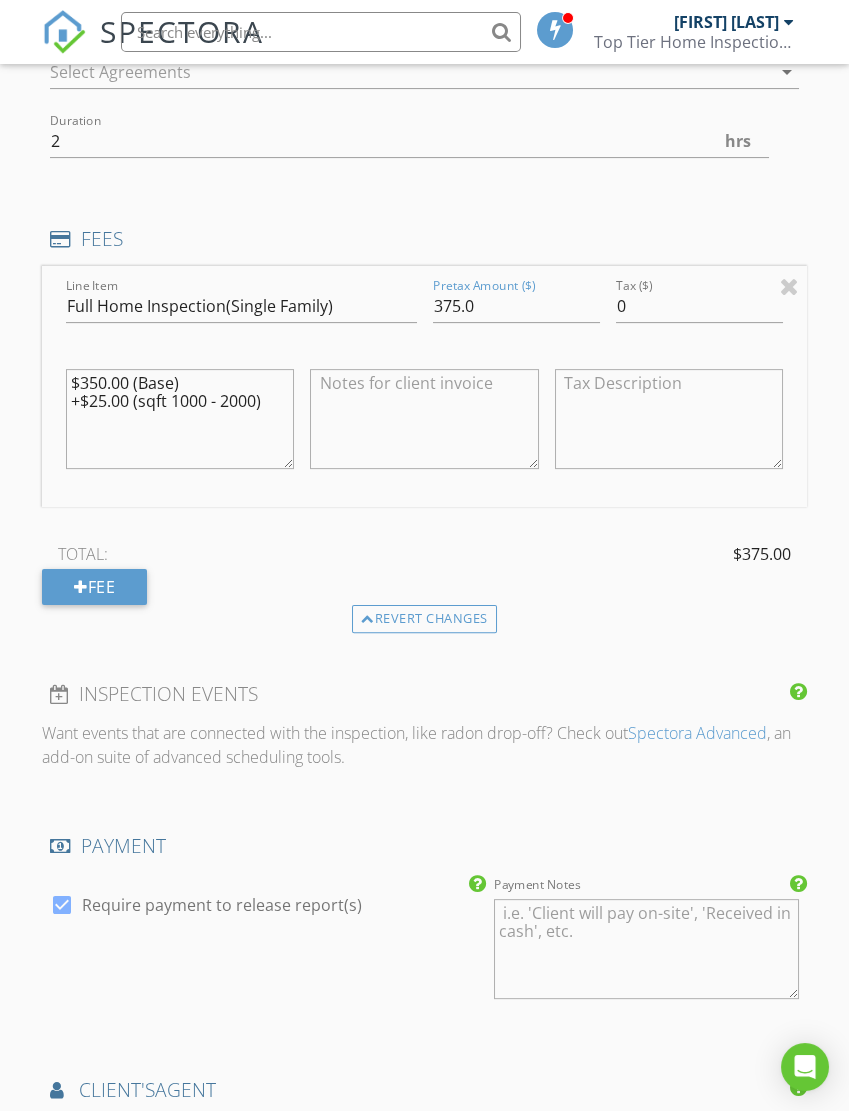 click on "TOTAL:   $375.00" at bounding box center [424, 554] 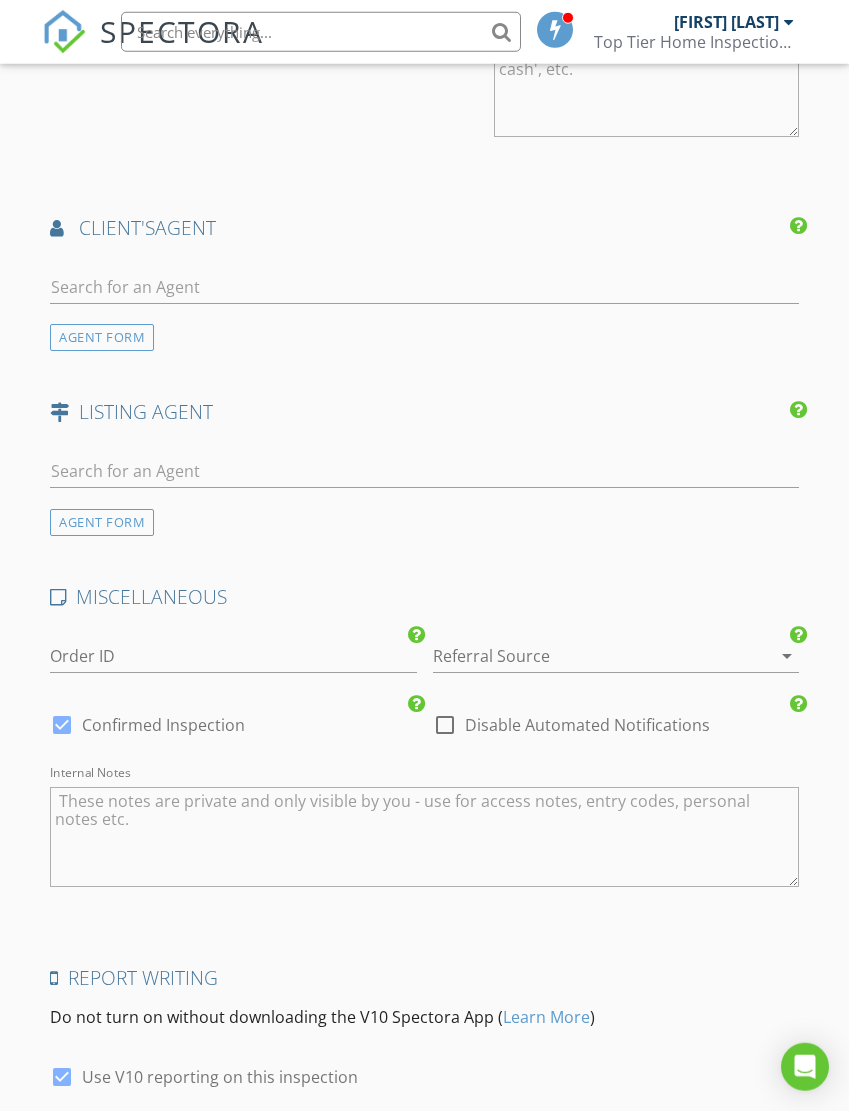 scroll, scrollTop: 2498, scrollLeft: 0, axis: vertical 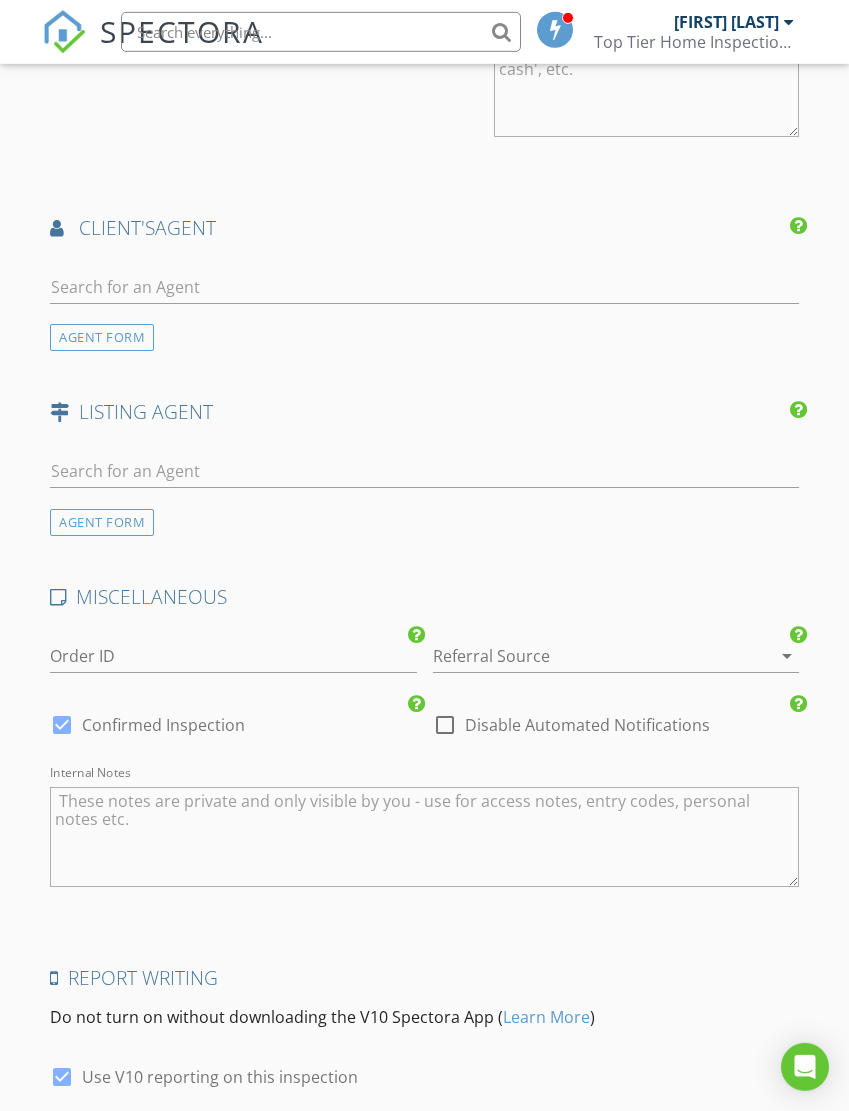 click at bounding box center [62, 725] 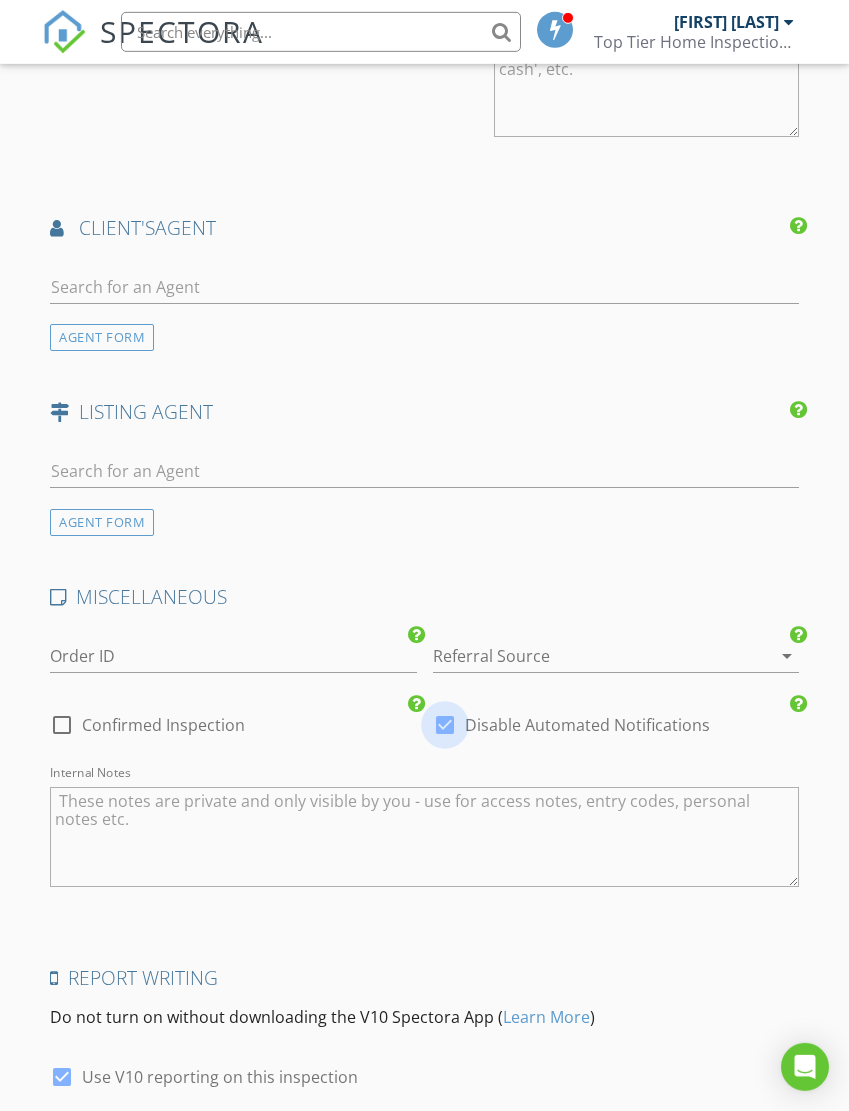 click at bounding box center (445, 725) 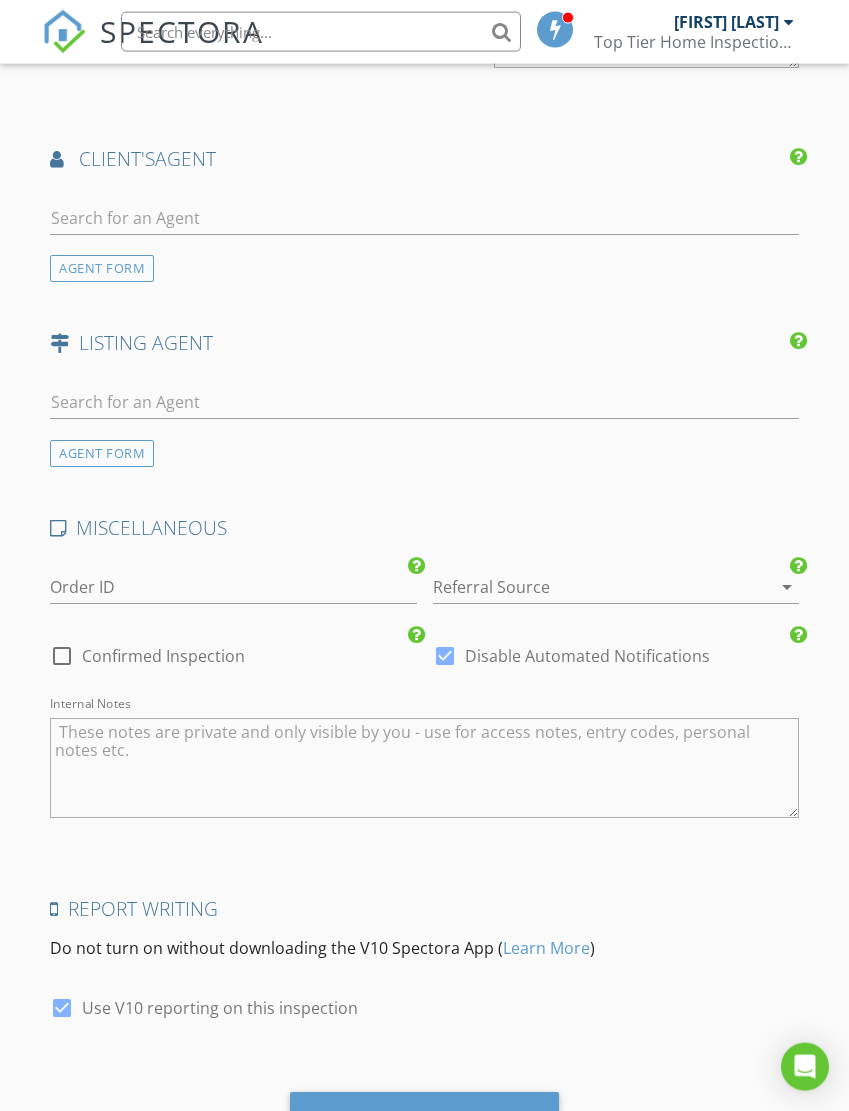 scroll, scrollTop: 2588, scrollLeft: 0, axis: vertical 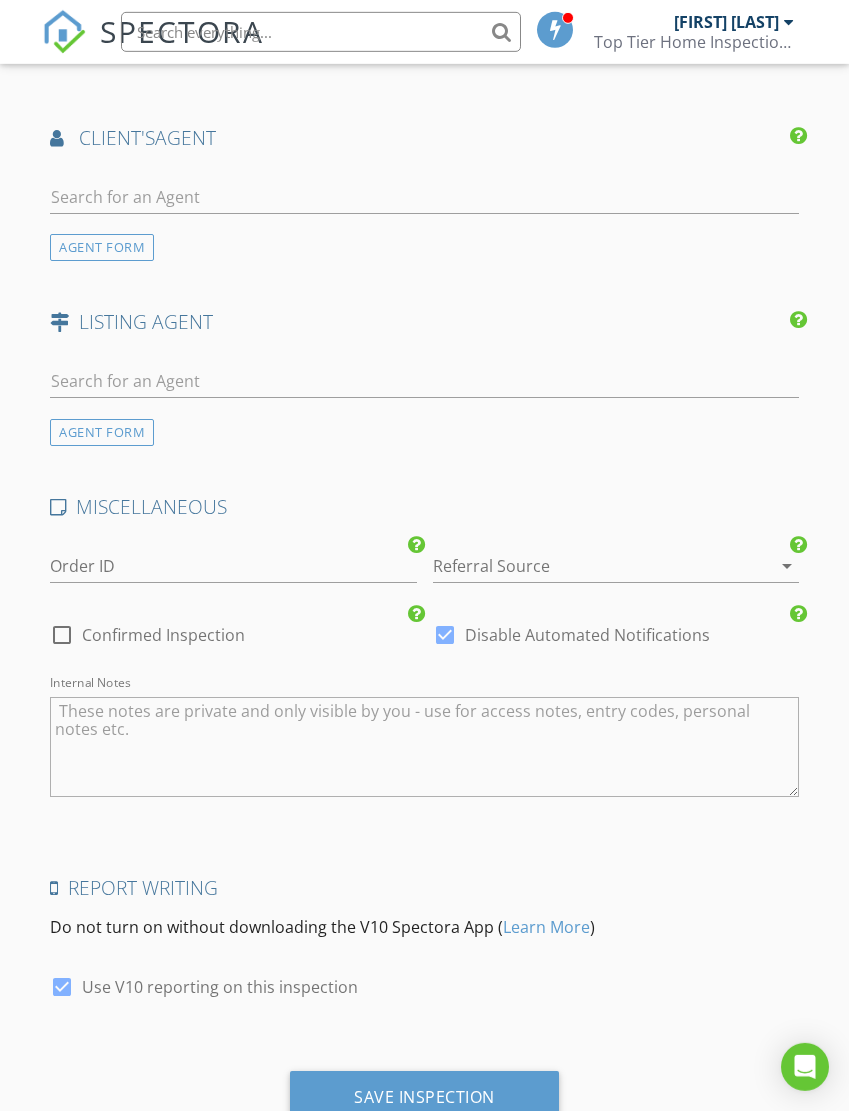click on "Save Inspection" at bounding box center [424, 1097] 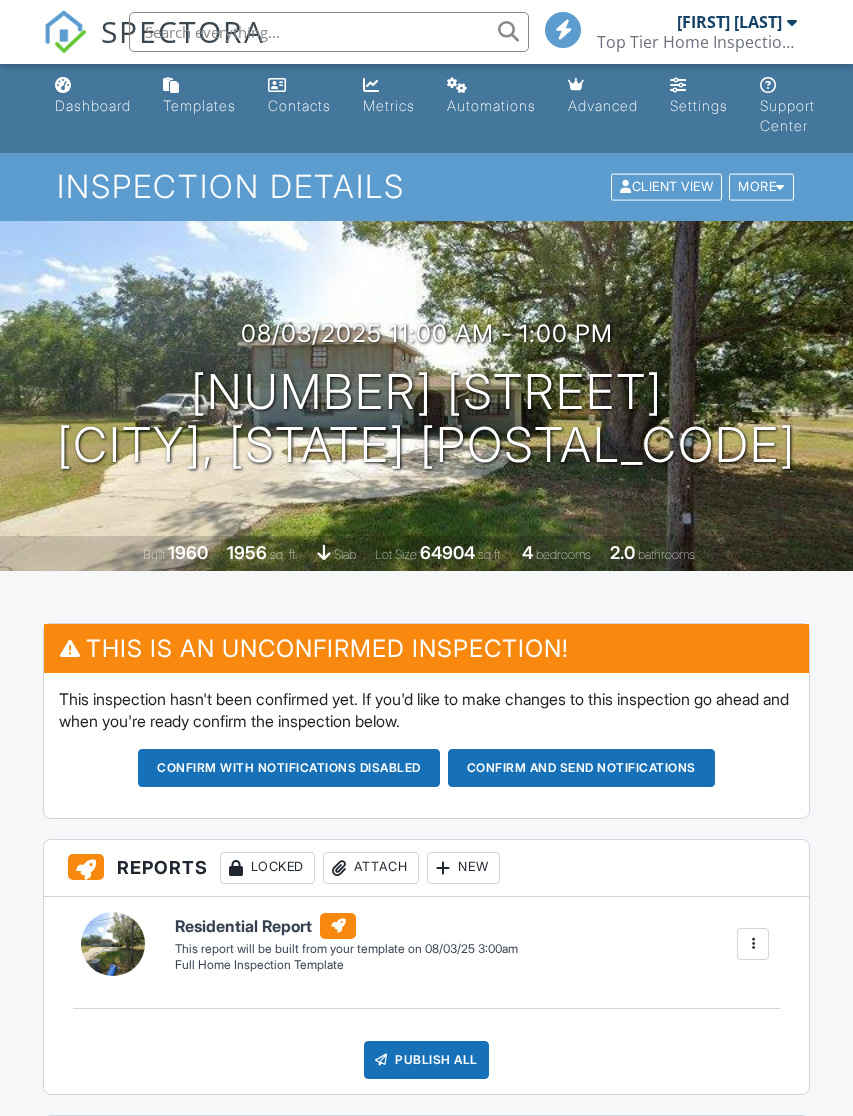 scroll, scrollTop: 4, scrollLeft: 0, axis: vertical 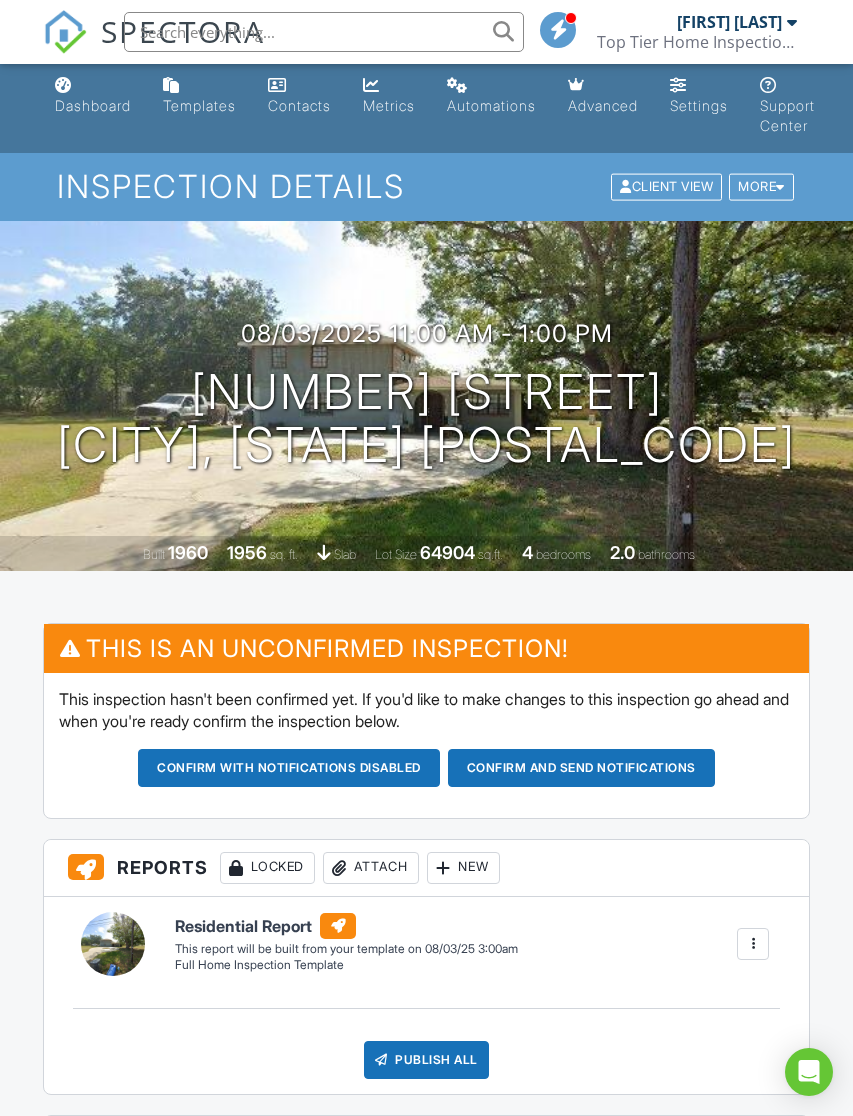 click on "Confirm with notifications disabled" at bounding box center [289, 768] 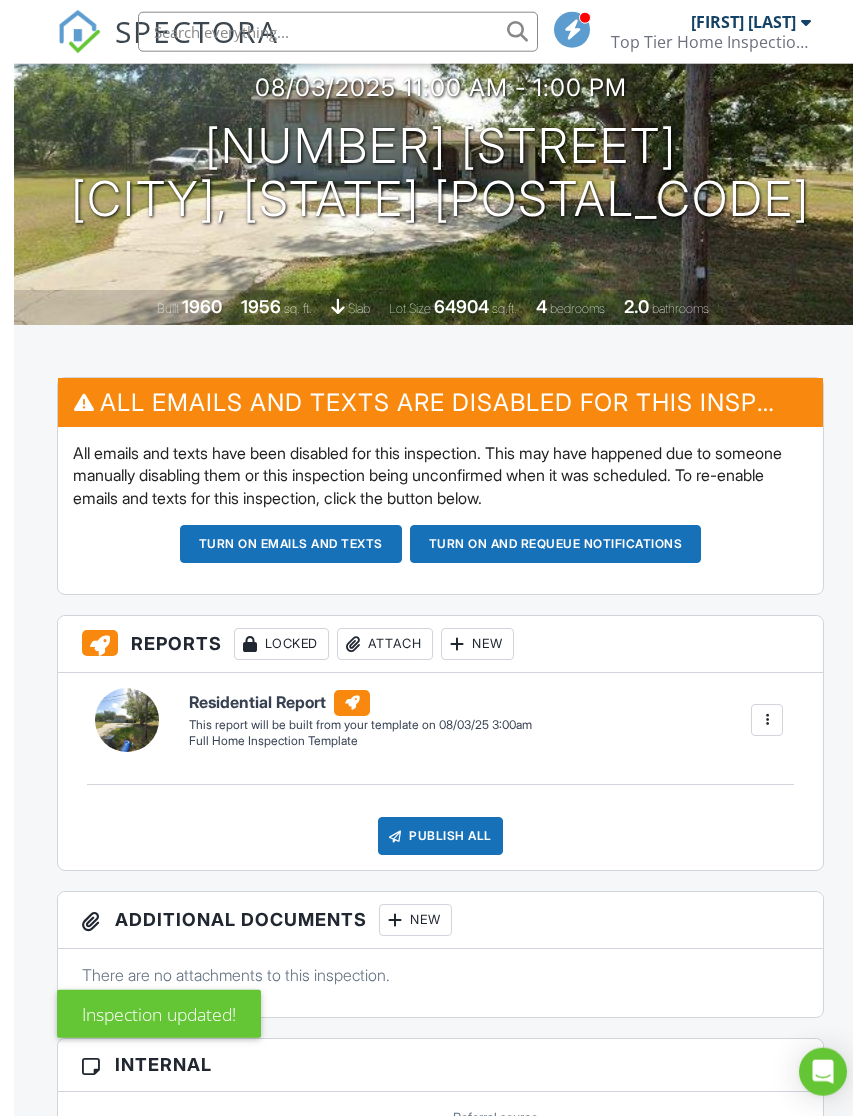 scroll, scrollTop: 312, scrollLeft: 0, axis: vertical 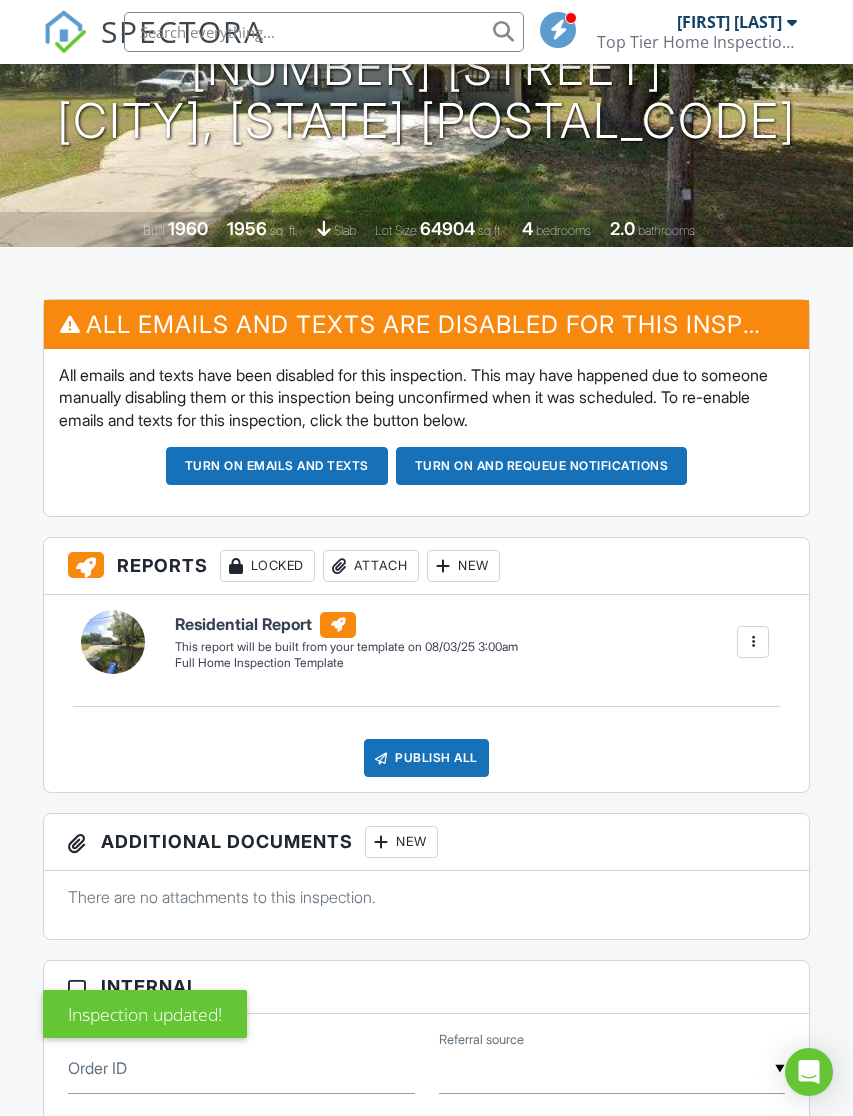 click at bounding box center [753, 642] 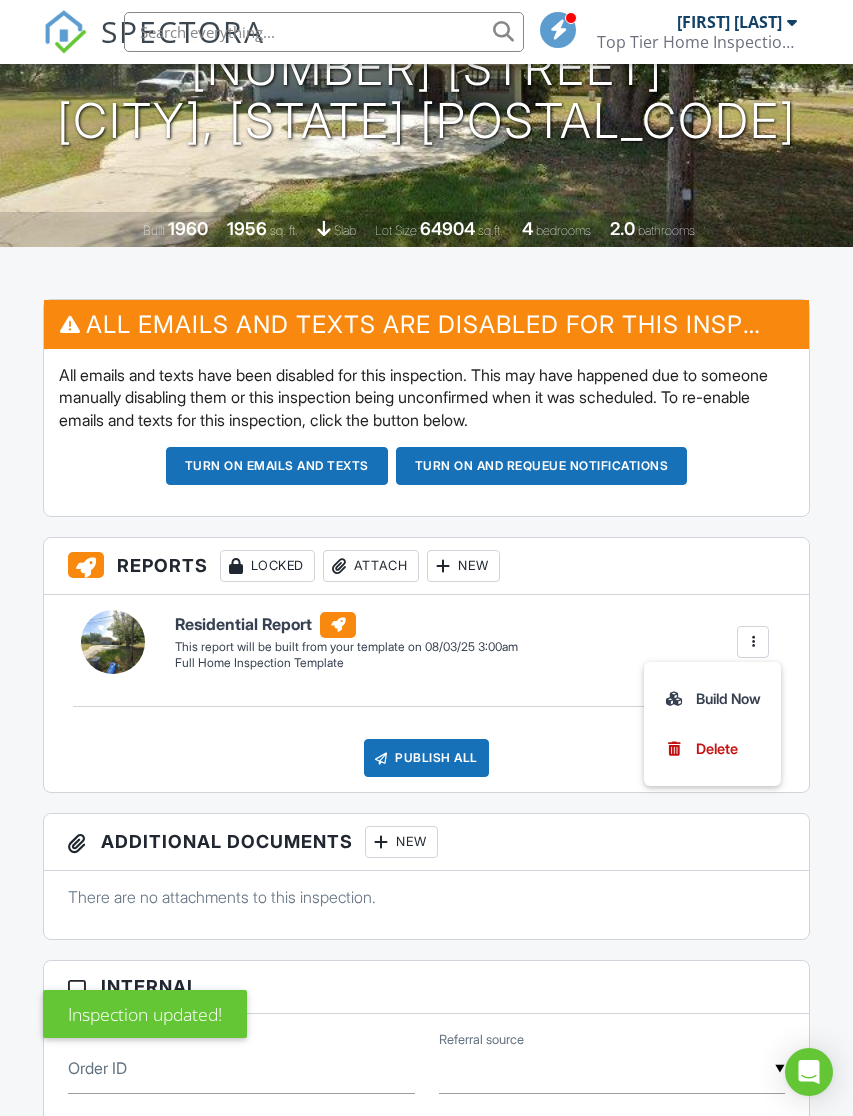 click on "Build Now" at bounding box center [712, 699] 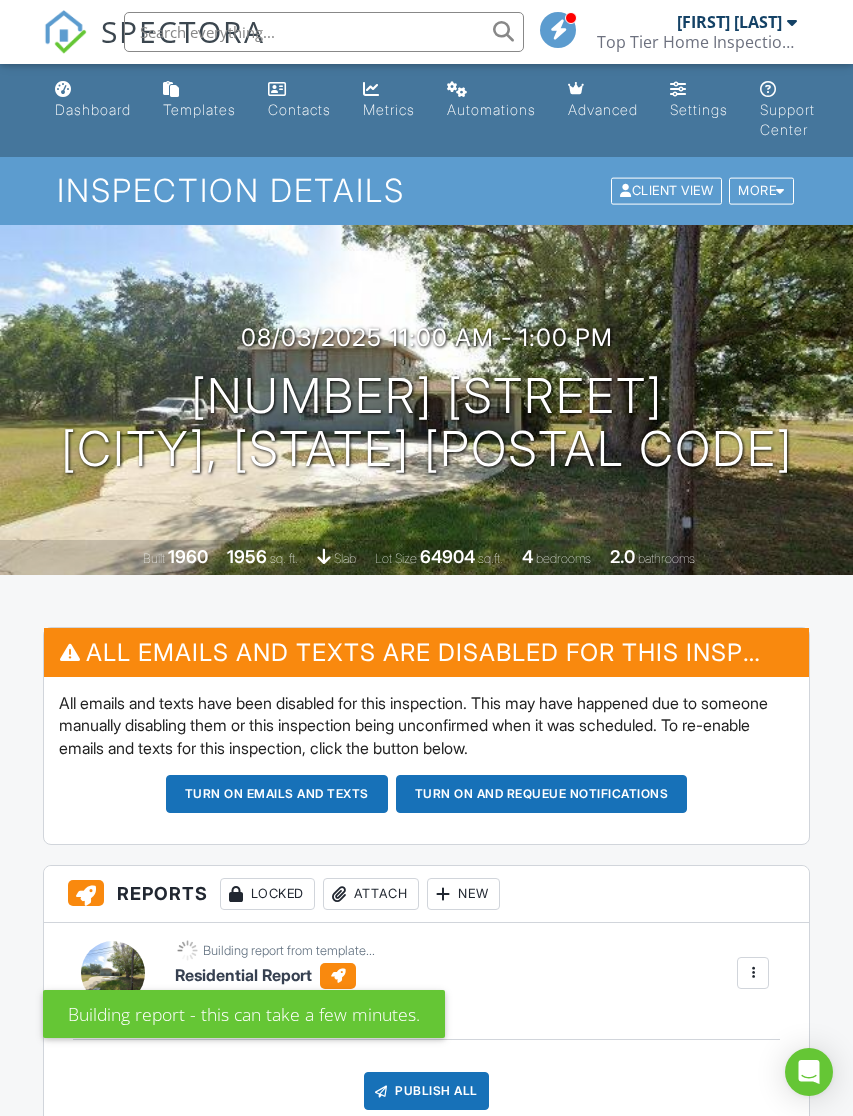 scroll, scrollTop: 0, scrollLeft: 0, axis: both 